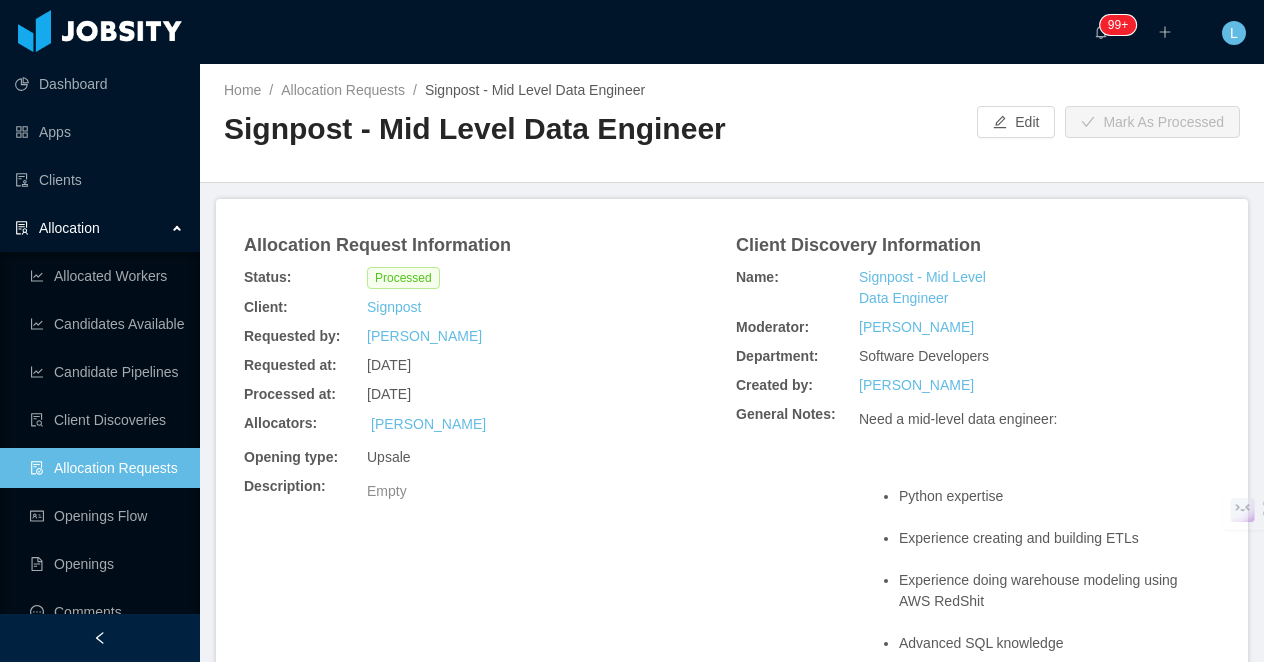scroll, scrollTop: 0, scrollLeft: 0, axis: both 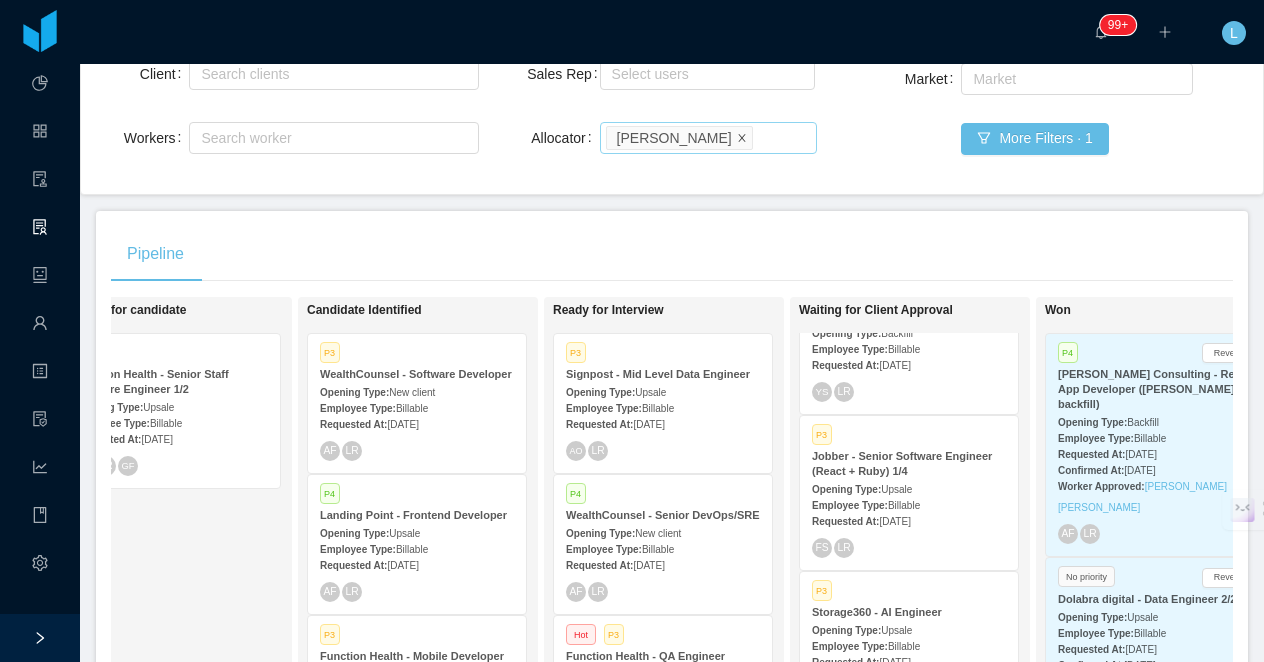 click 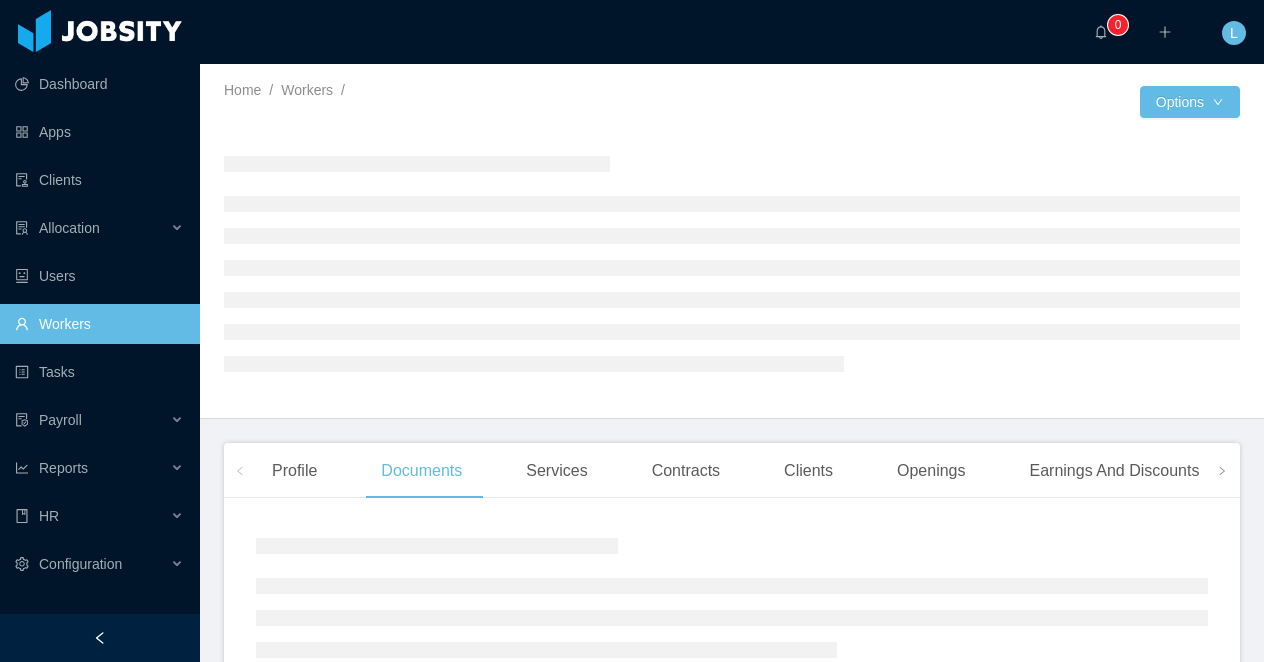 scroll, scrollTop: 0, scrollLeft: 0, axis: both 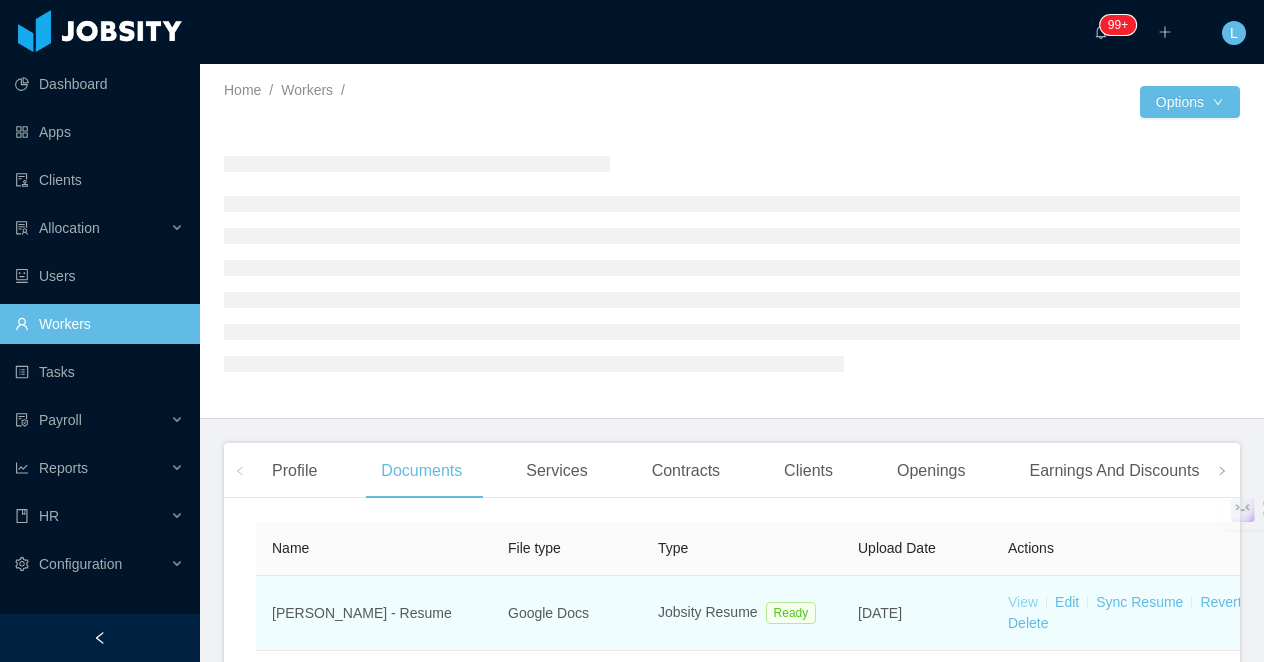 click on "View" at bounding box center [1023, 602] 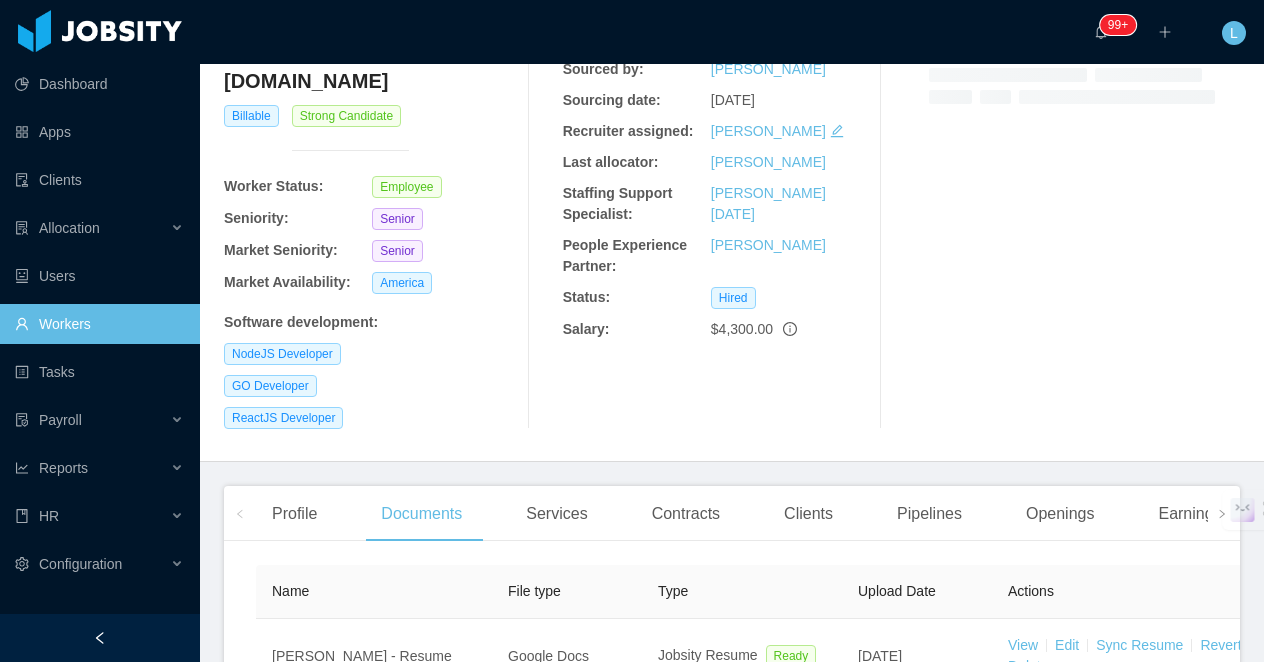 scroll, scrollTop: 394, scrollLeft: 0, axis: vertical 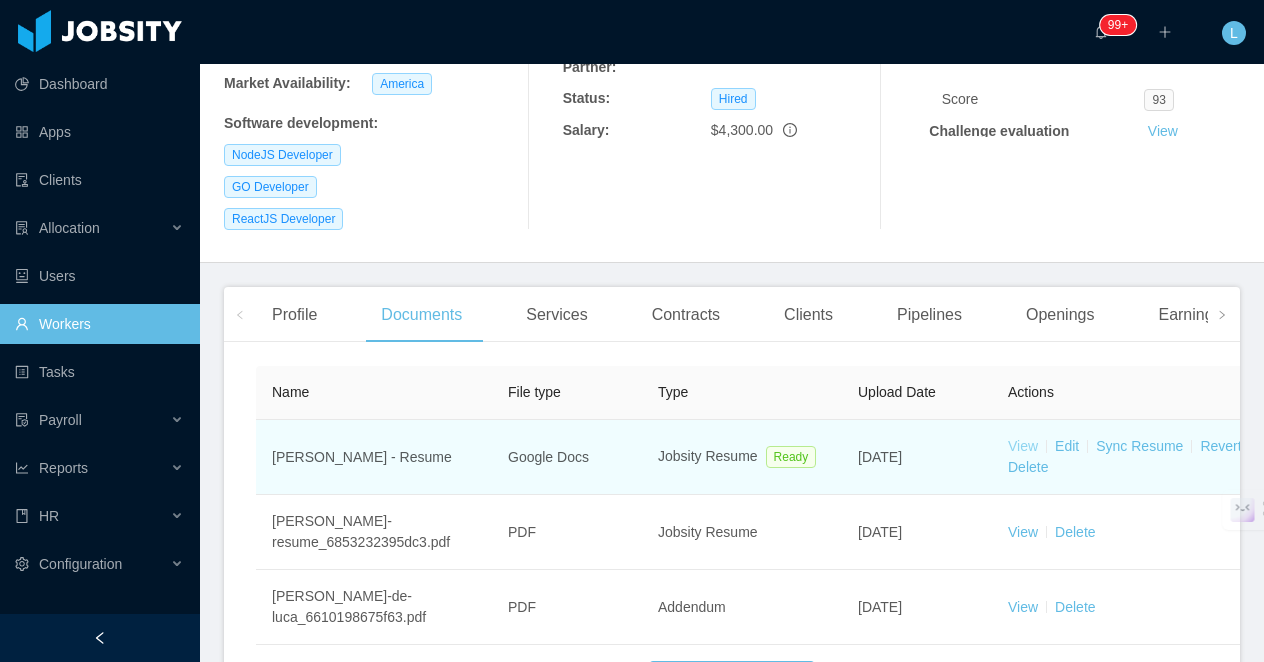 click on "View" at bounding box center [1023, 446] 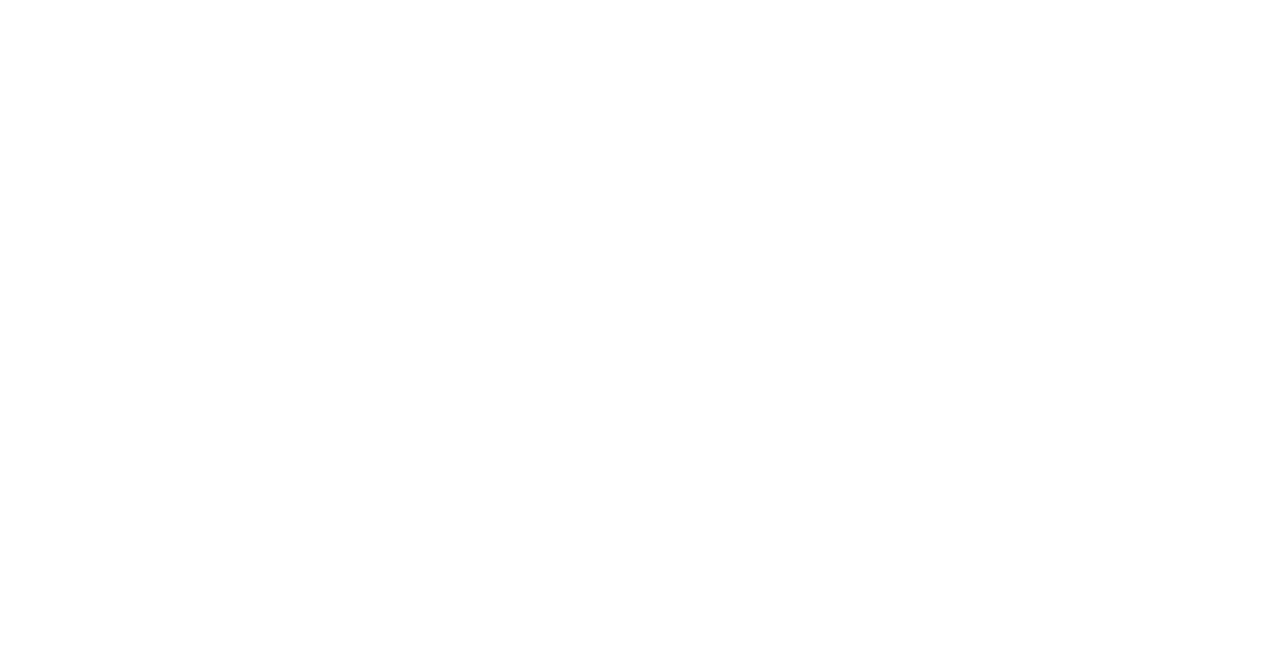scroll, scrollTop: 0, scrollLeft: 0, axis: both 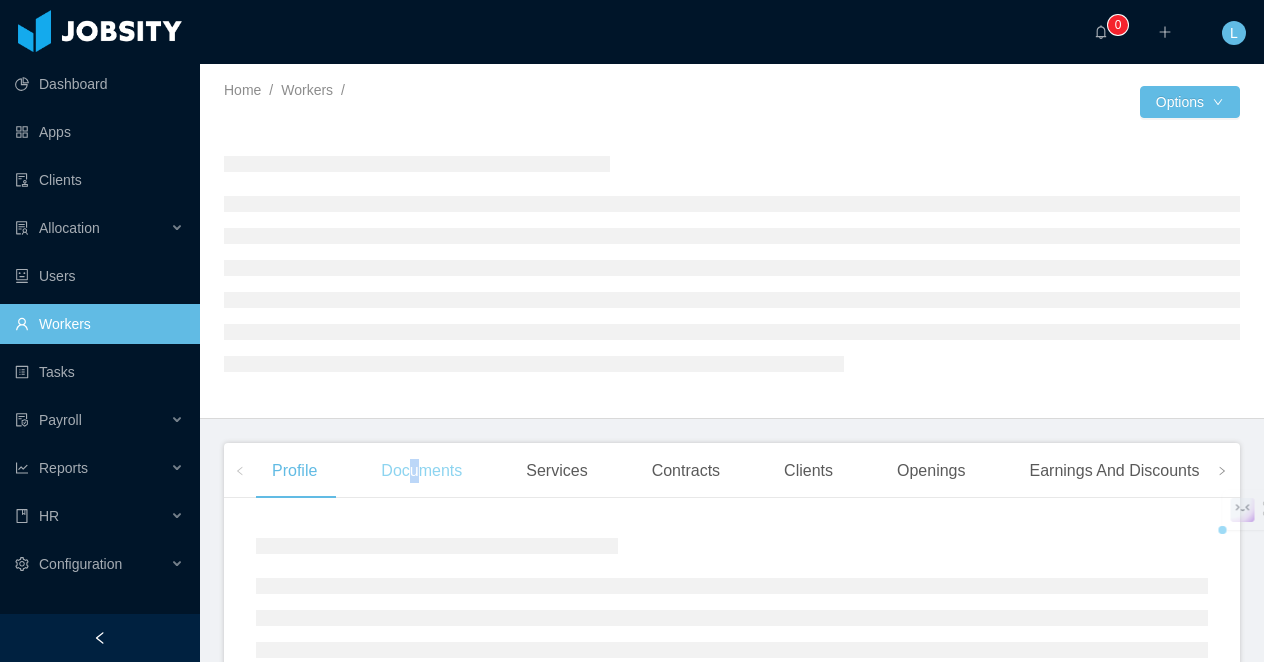 click on "Documents" at bounding box center (421, 471) 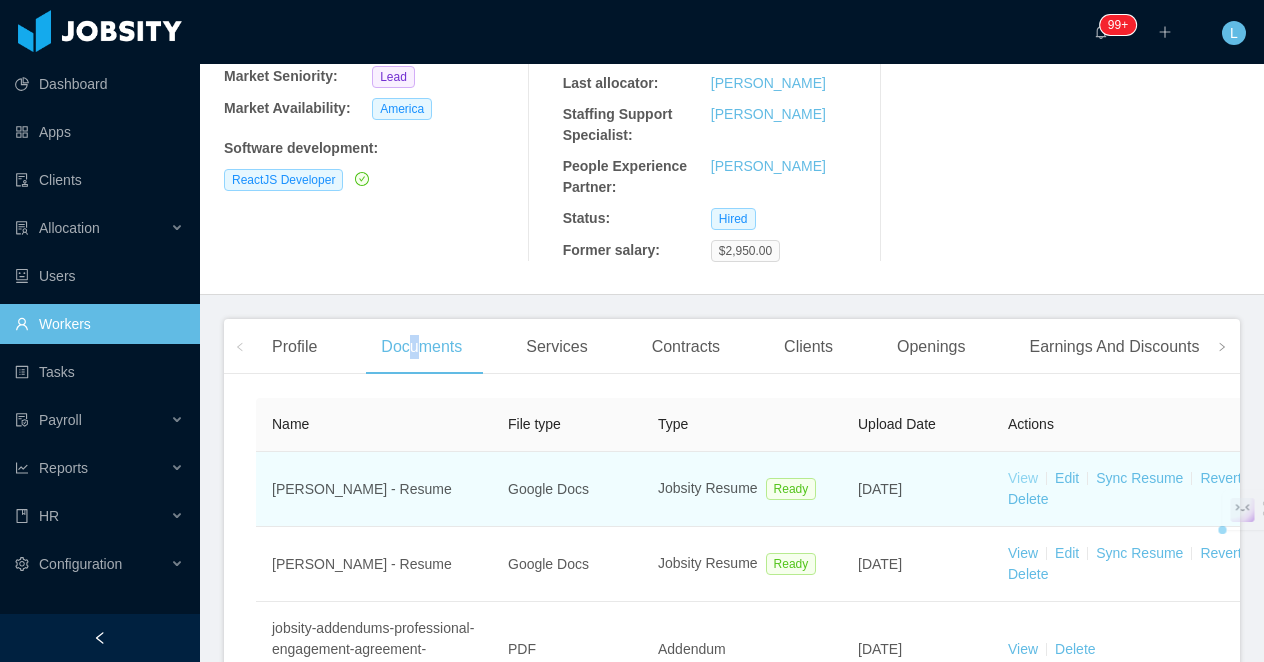 scroll, scrollTop: 356, scrollLeft: 0, axis: vertical 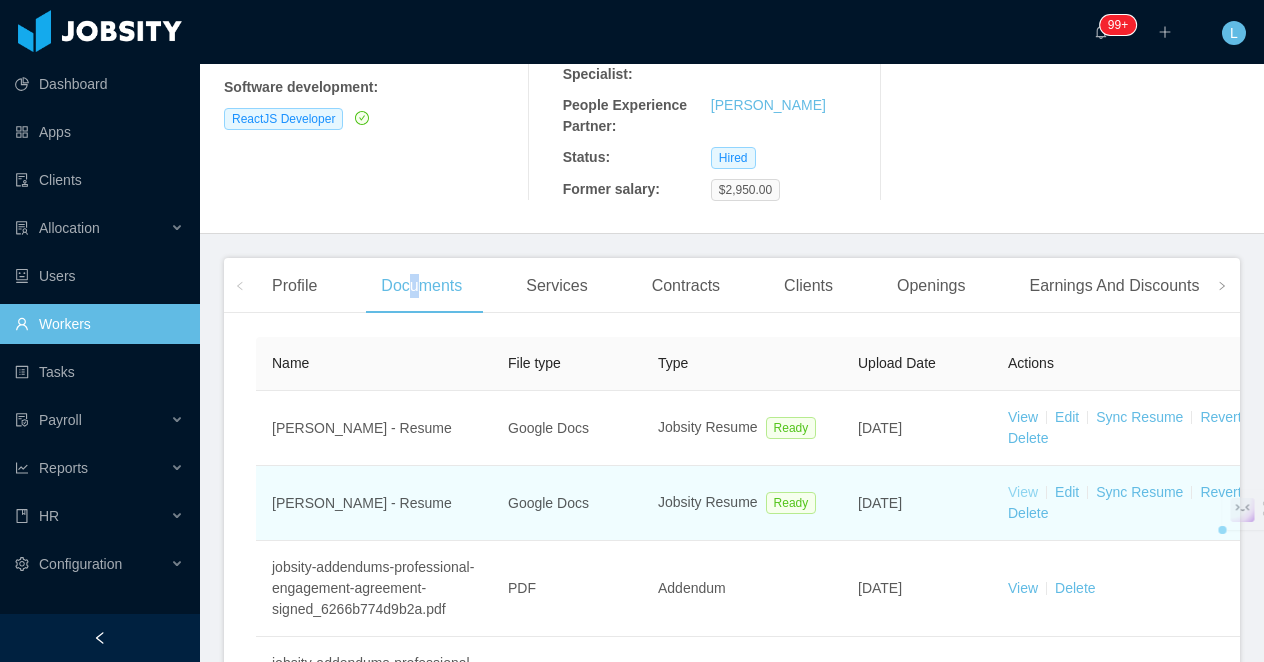click on "View" at bounding box center (1023, 492) 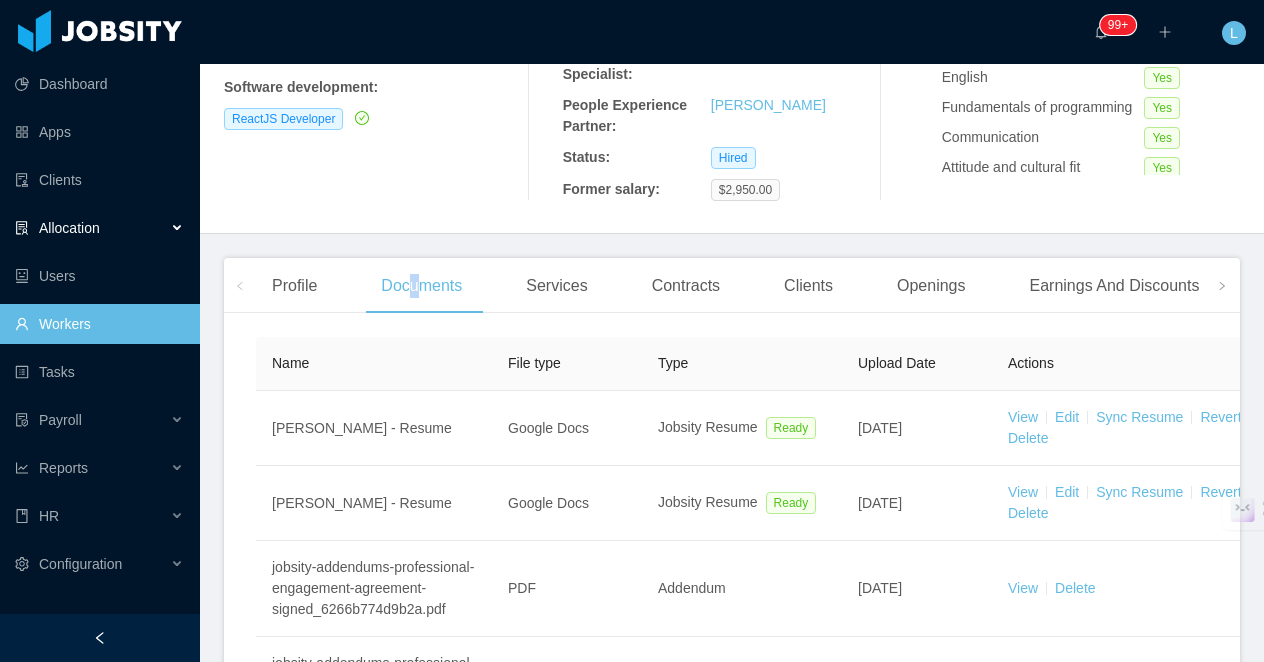 click on "Allocation" at bounding box center [100, 228] 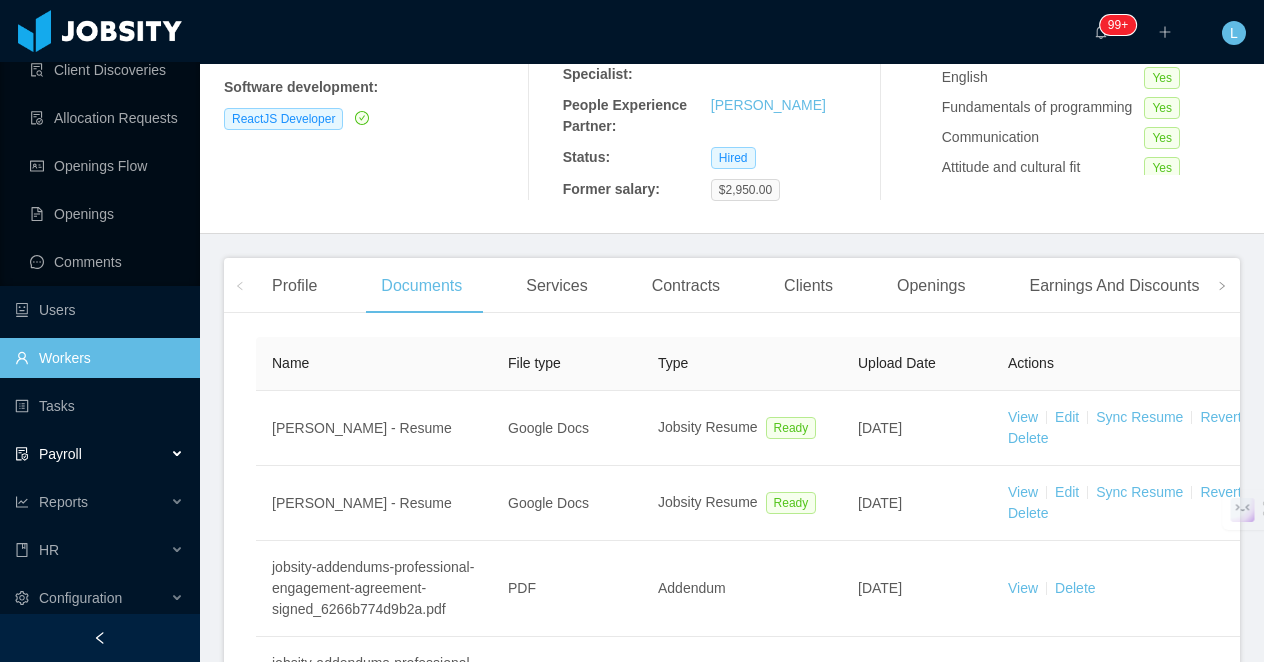 click on "Payroll" at bounding box center (100, 454) 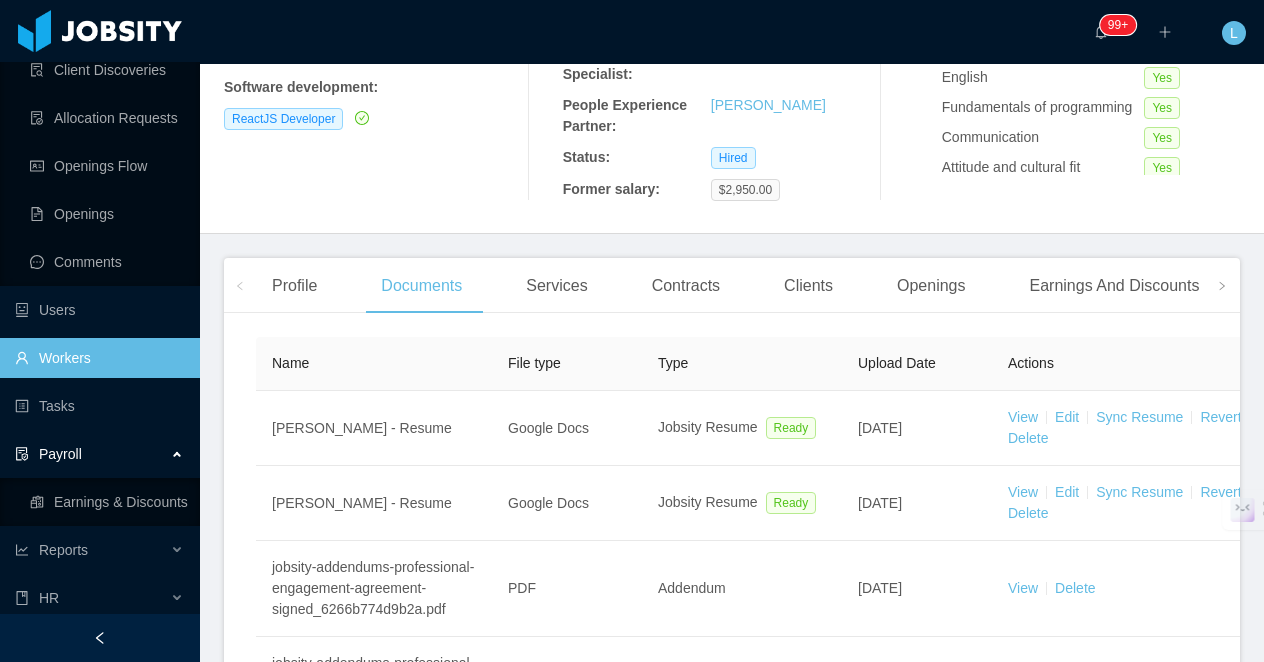 scroll, scrollTop: 406, scrollLeft: 0, axis: vertical 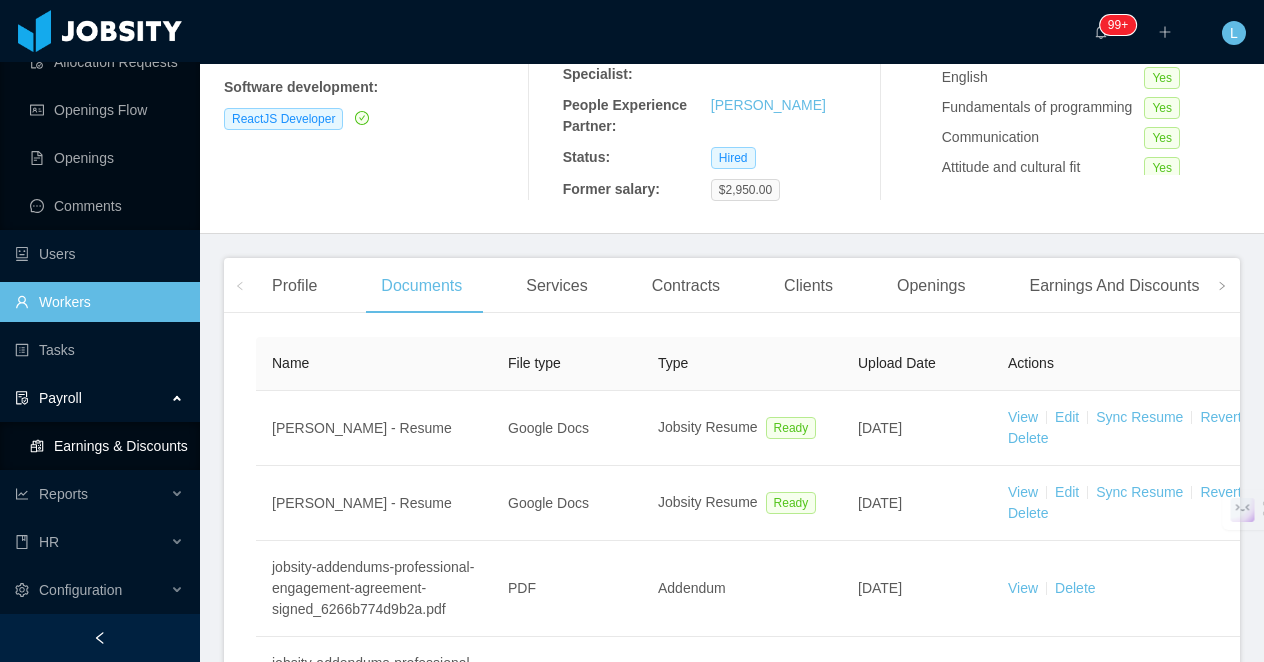 click on "Earnings & Discounts" at bounding box center [107, 446] 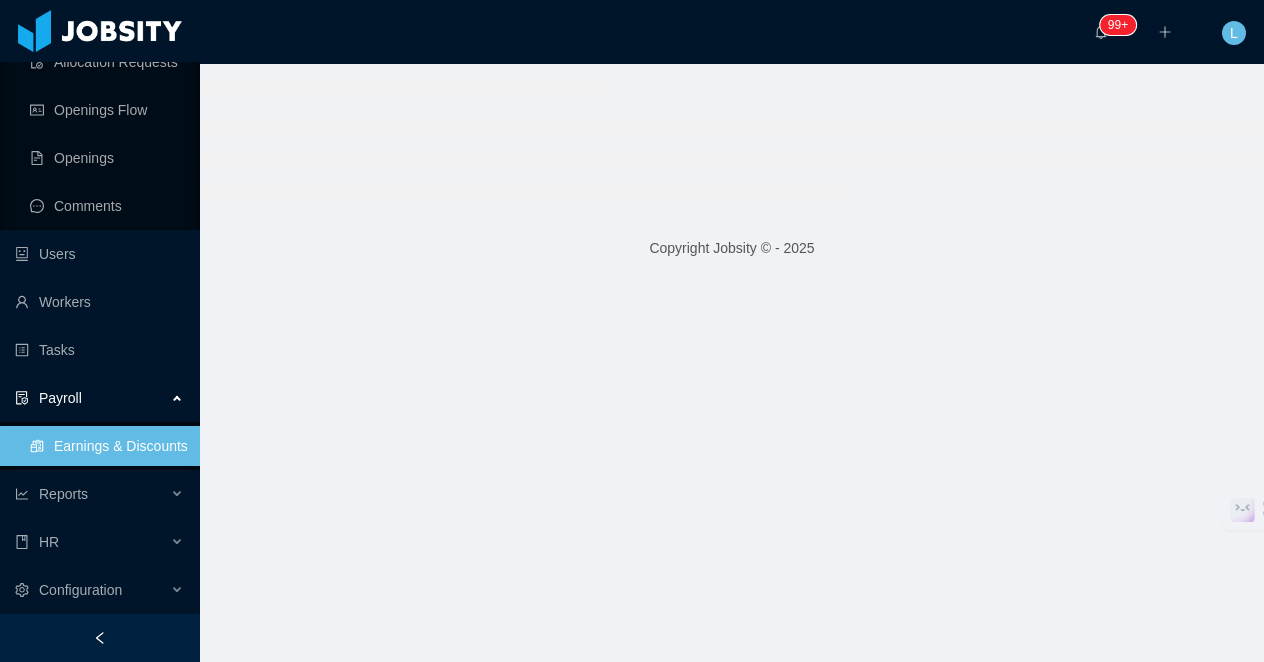 scroll, scrollTop: 0, scrollLeft: 0, axis: both 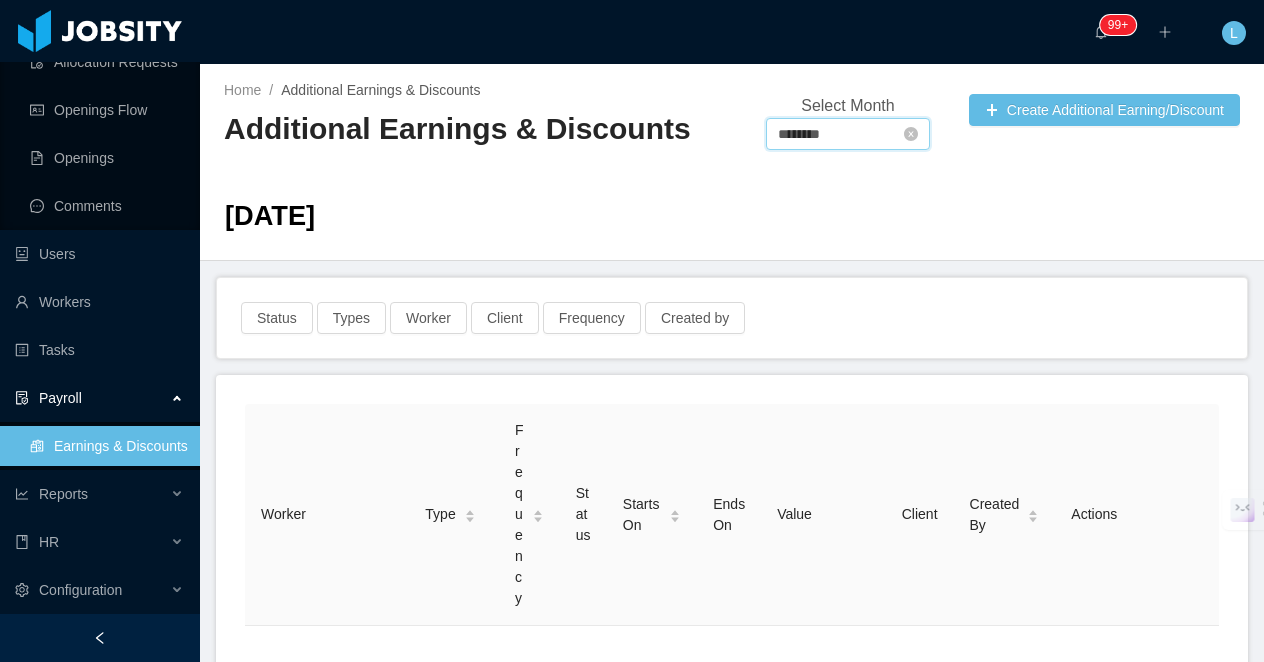 click on "********" at bounding box center (848, 134) 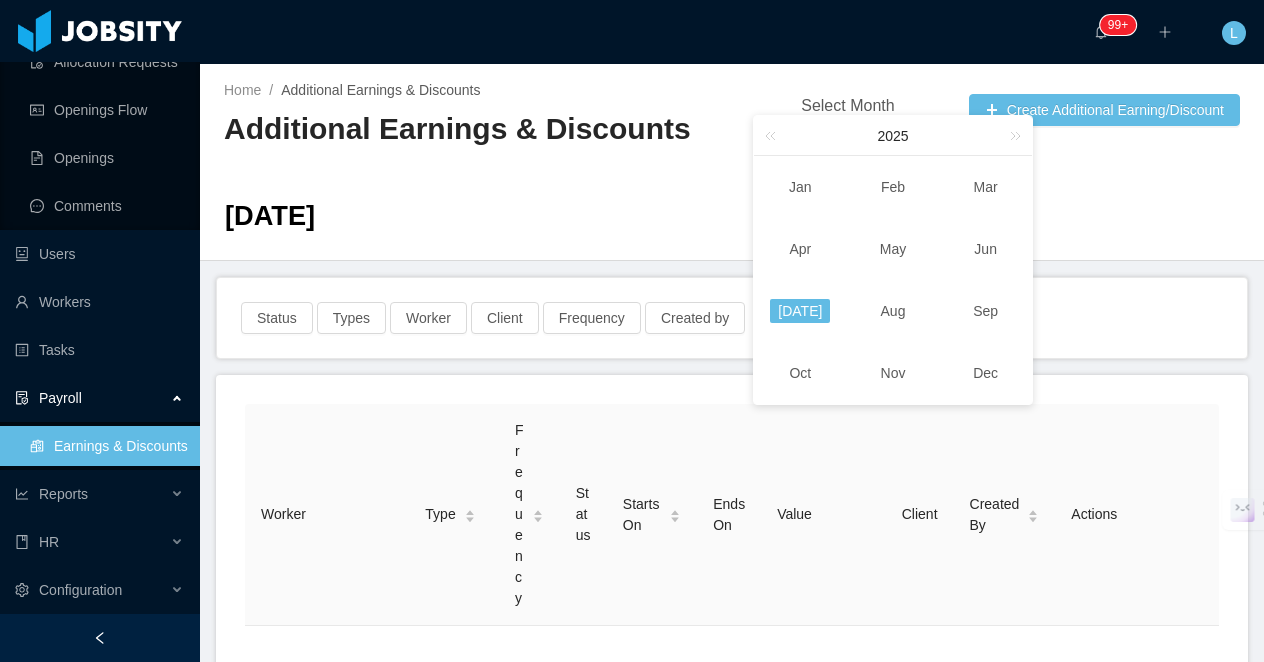 click on "[DATE]" at bounding box center [800, 311] 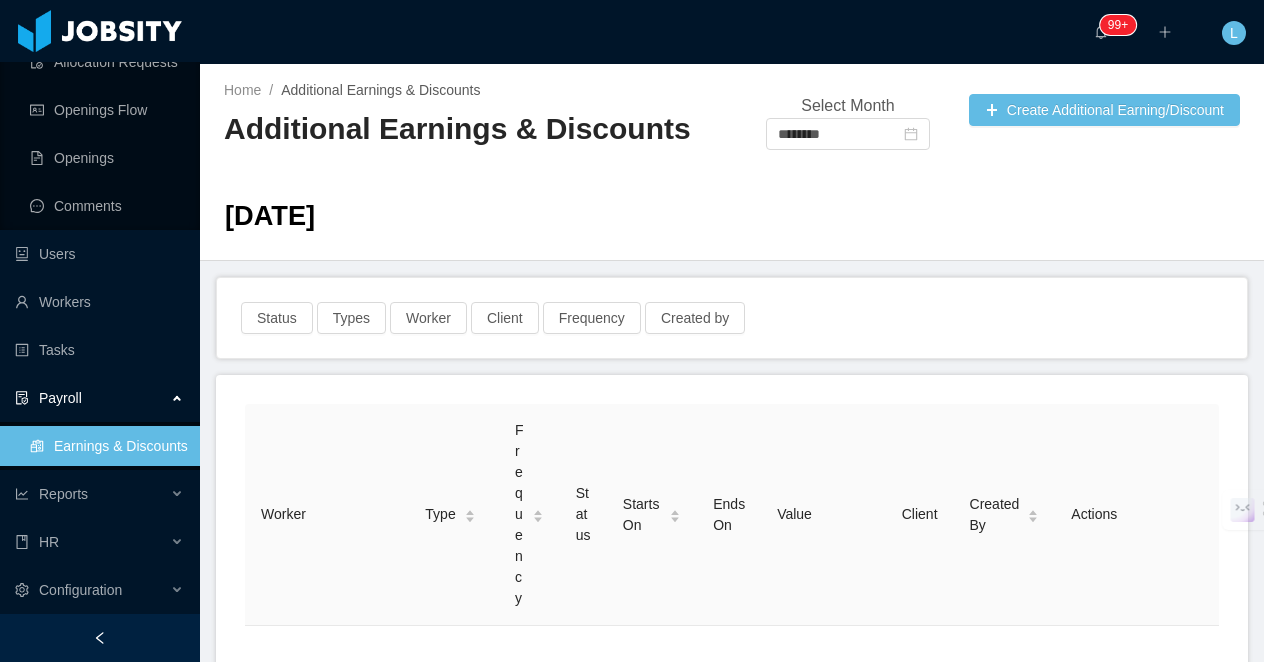 click on "[DATE]" at bounding box center [732, 220] 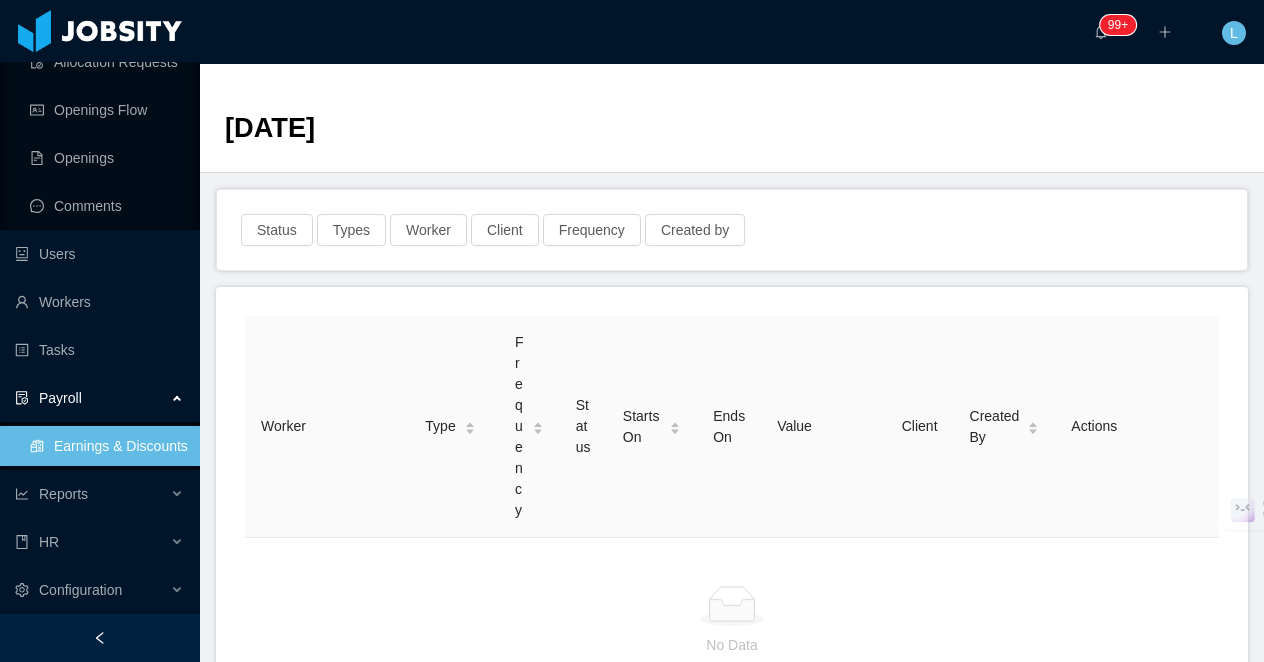scroll, scrollTop: 59, scrollLeft: 0, axis: vertical 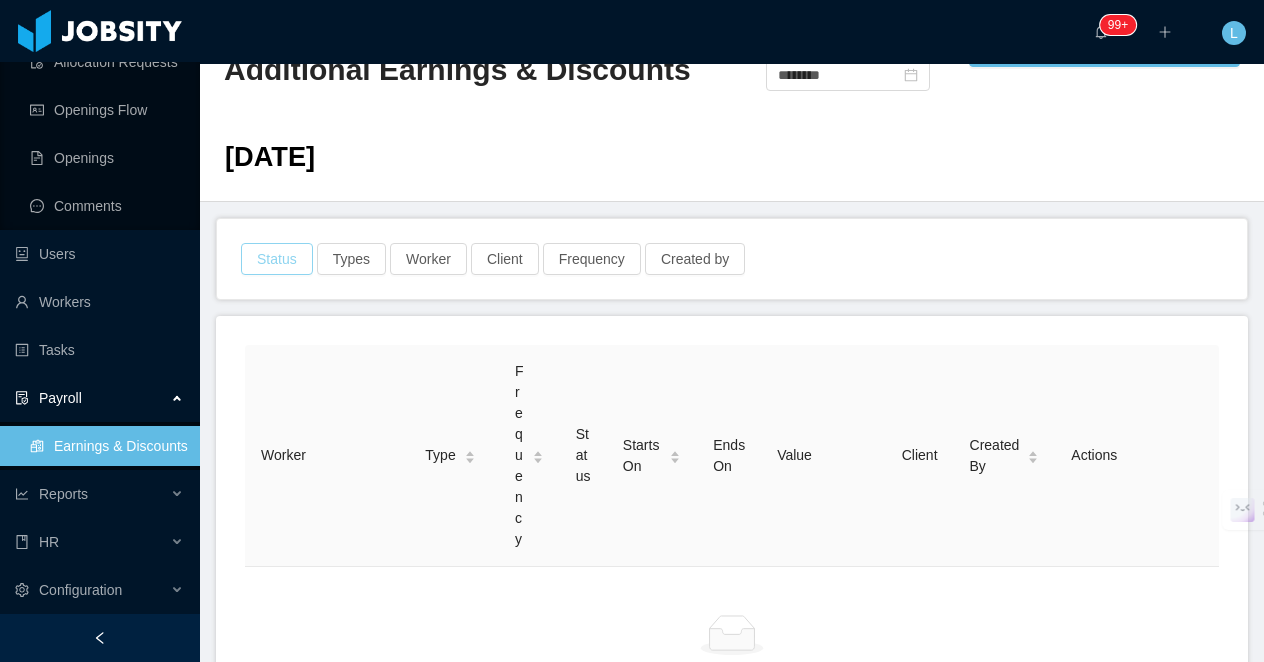 click on "Status" at bounding box center (277, 259) 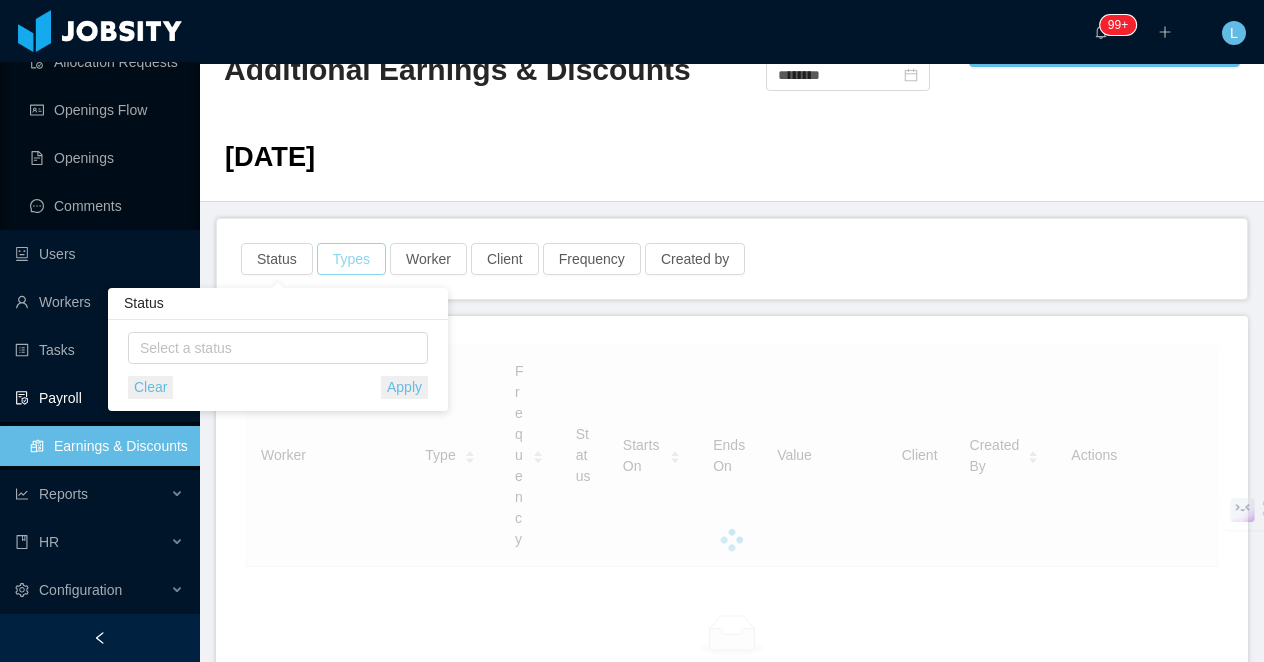 click on "Types" at bounding box center [351, 259] 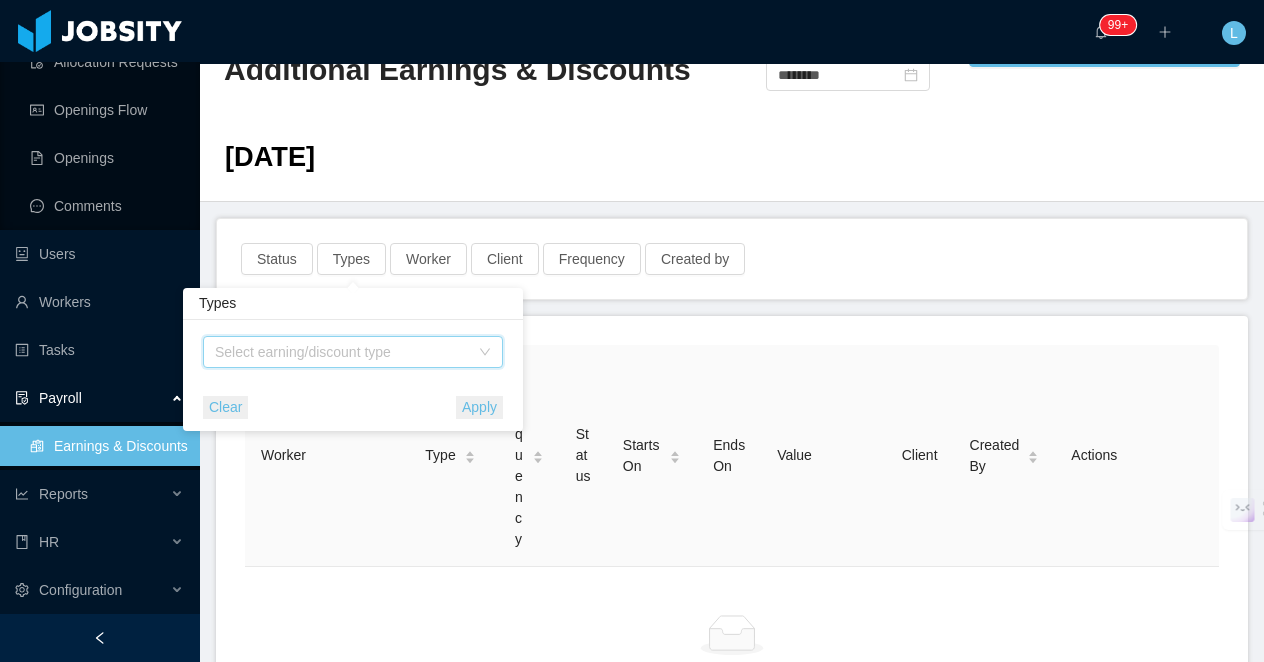 click on "Select earning/discount type" at bounding box center (342, 352) 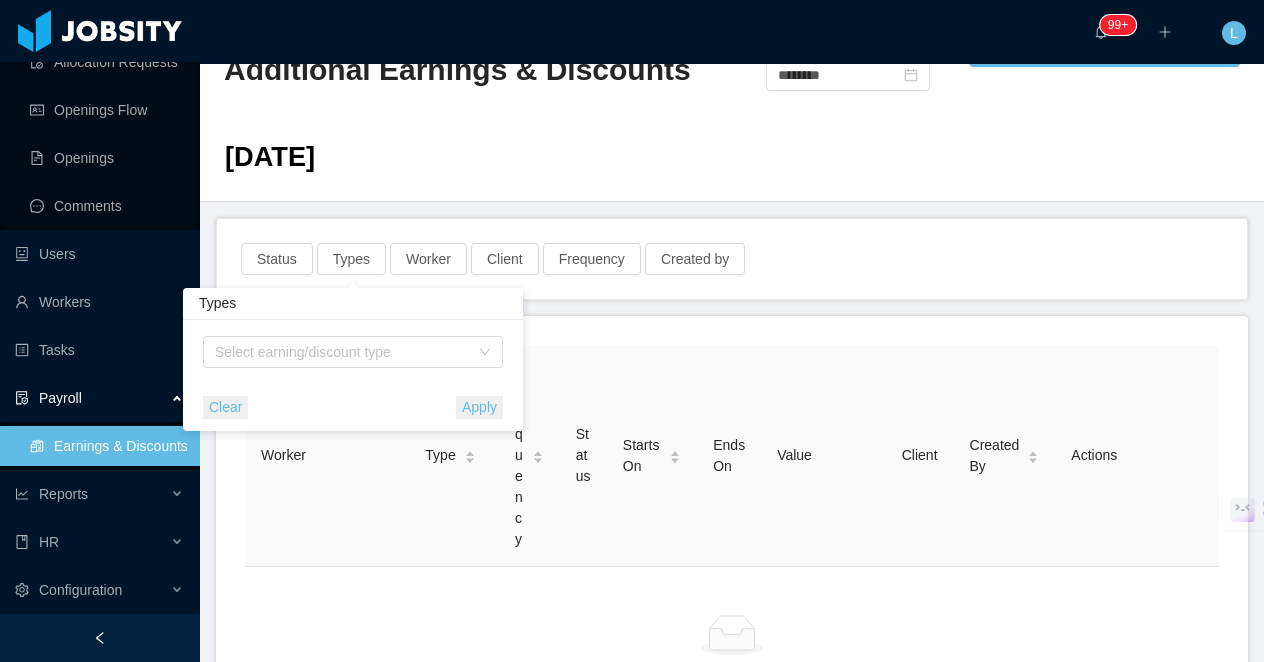 click on "Status Types Worker Client Frequency Created by" at bounding box center (732, 259) 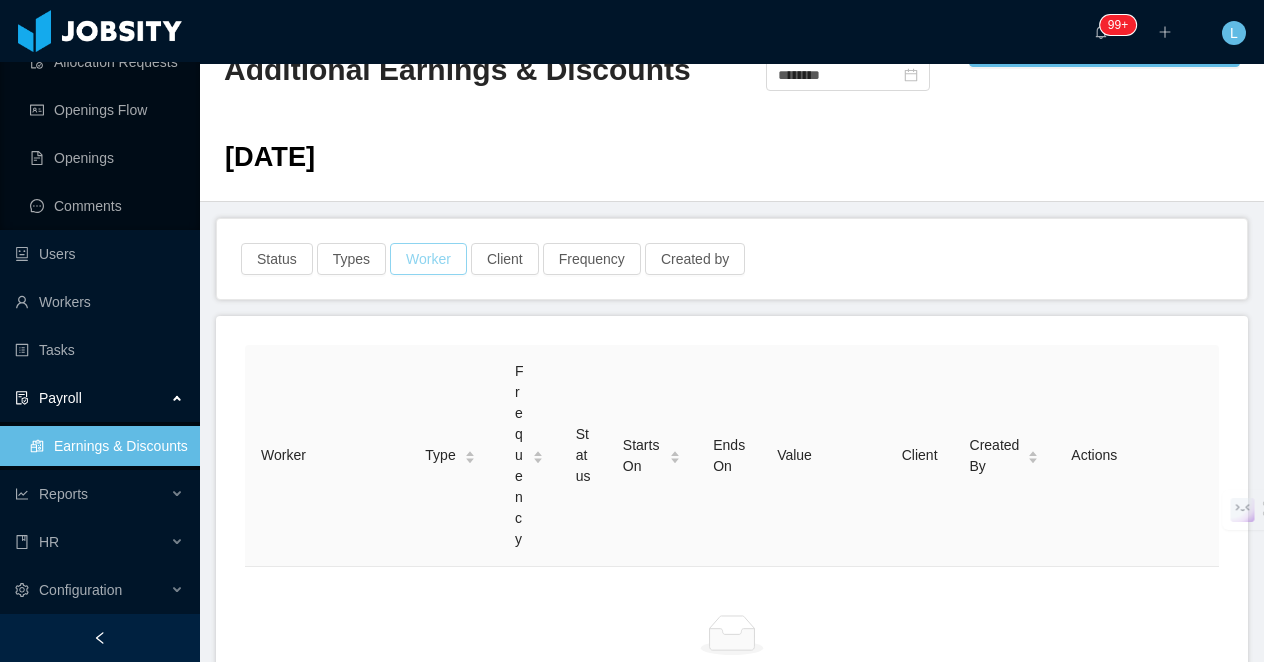 click on "Worker" at bounding box center (428, 259) 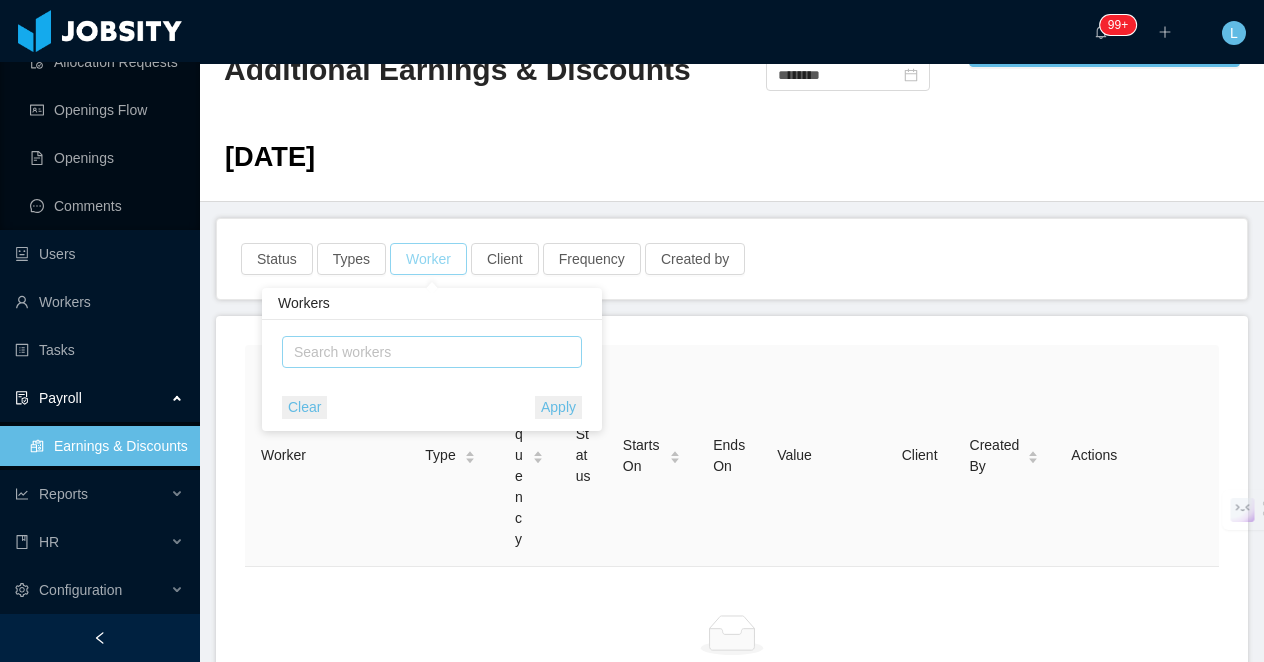 click on "Search workers" at bounding box center [423, 352] 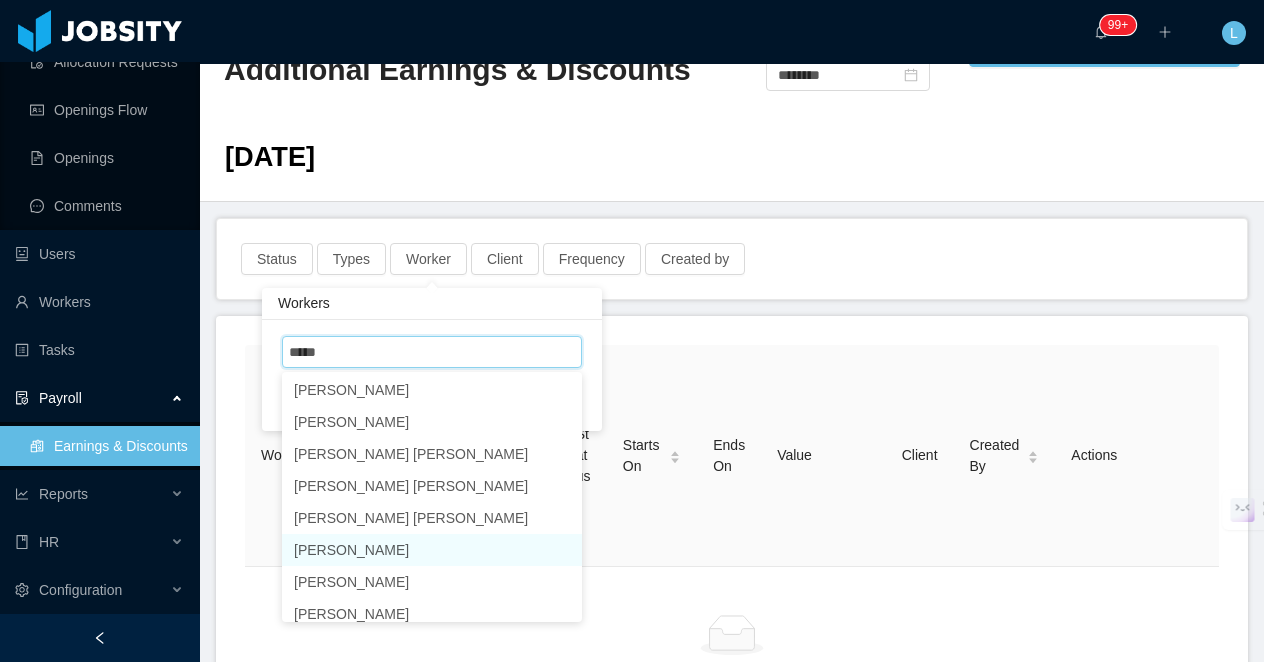 scroll, scrollTop: 580, scrollLeft: 0, axis: vertical 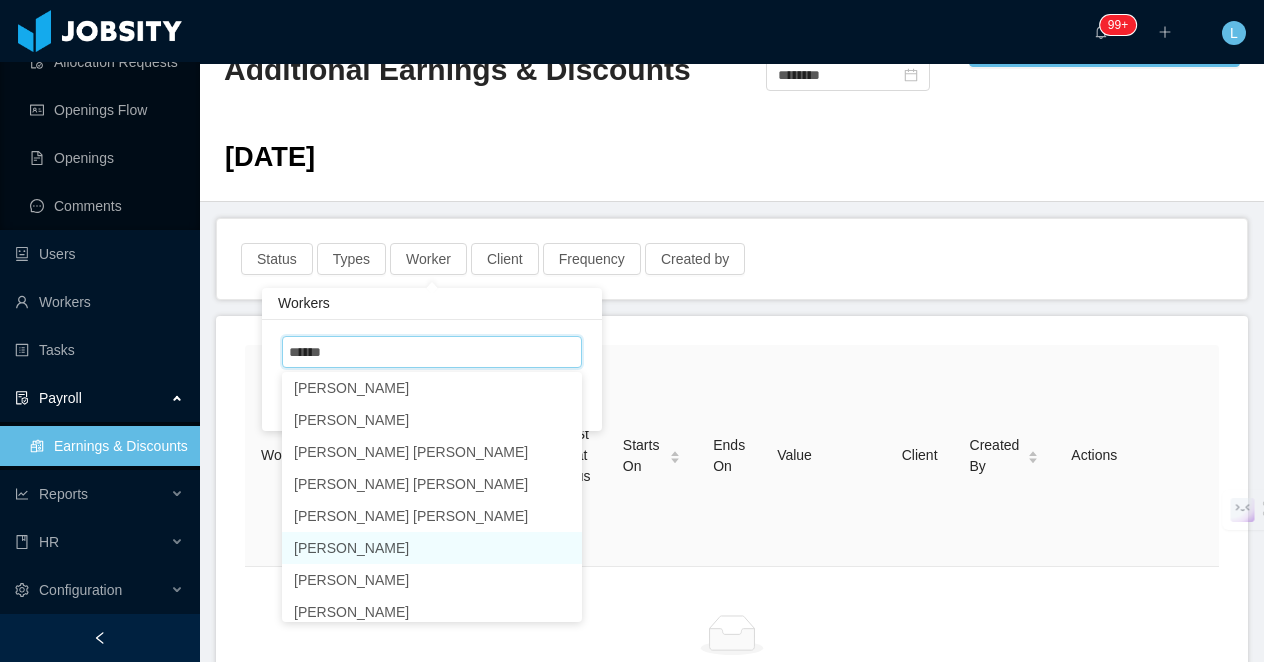 type on "*******" 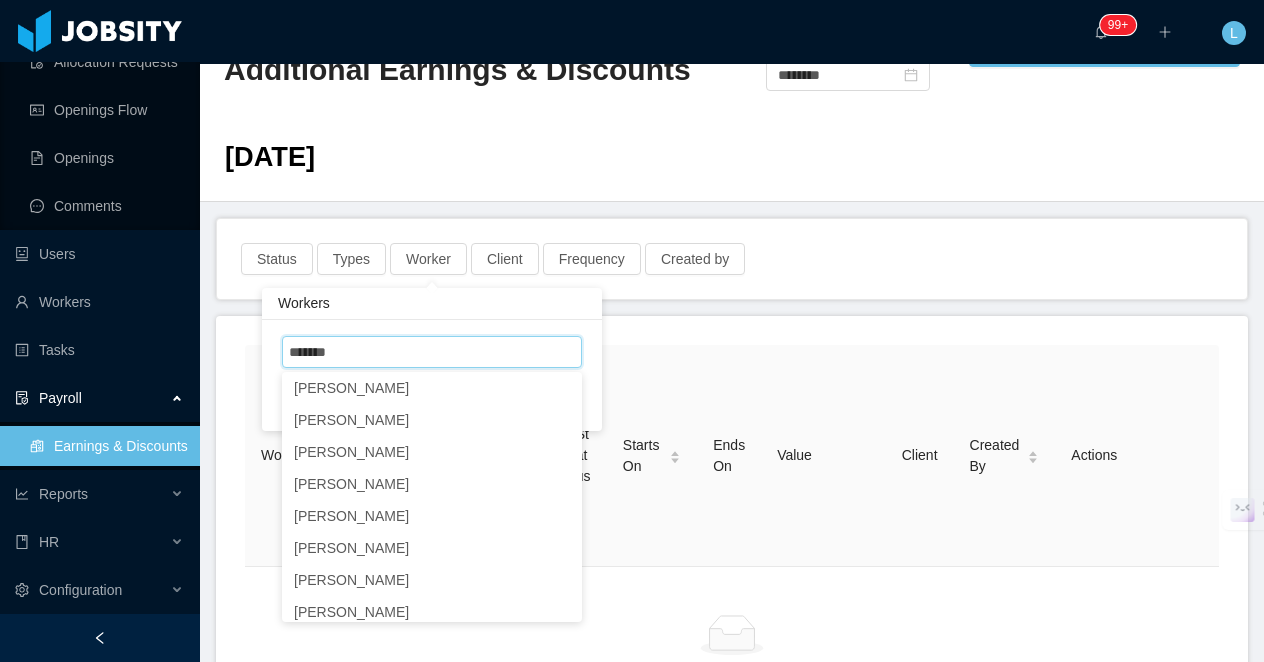 click on "[PERSON_NAME]" at bounding box center [432, -124] 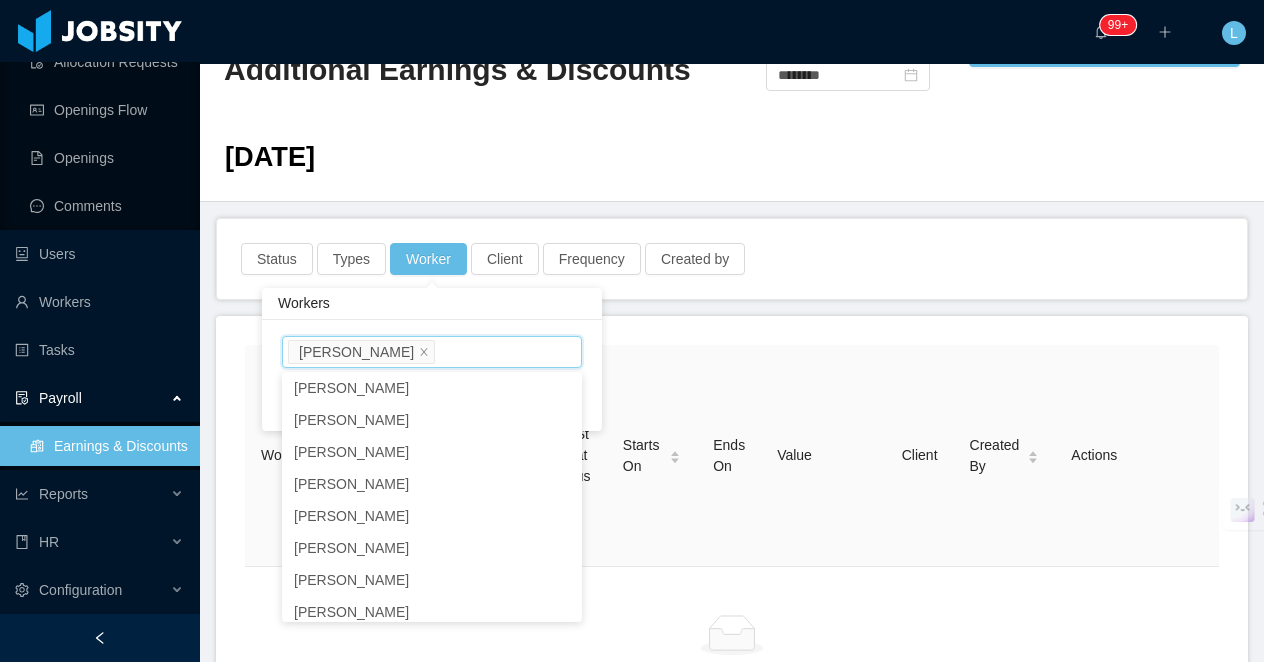 click on "[DATE]" at bounding box center [428, 161] 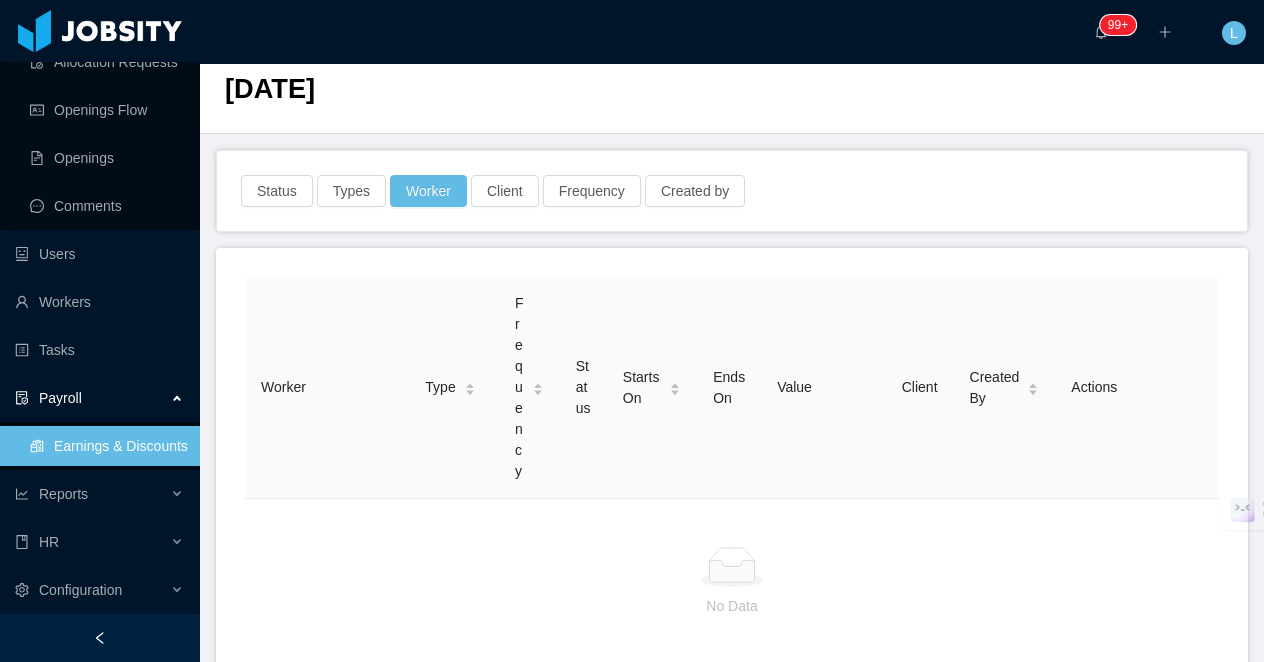 scroll, scrollTop: 0, scrollLeft: 0, axis: both 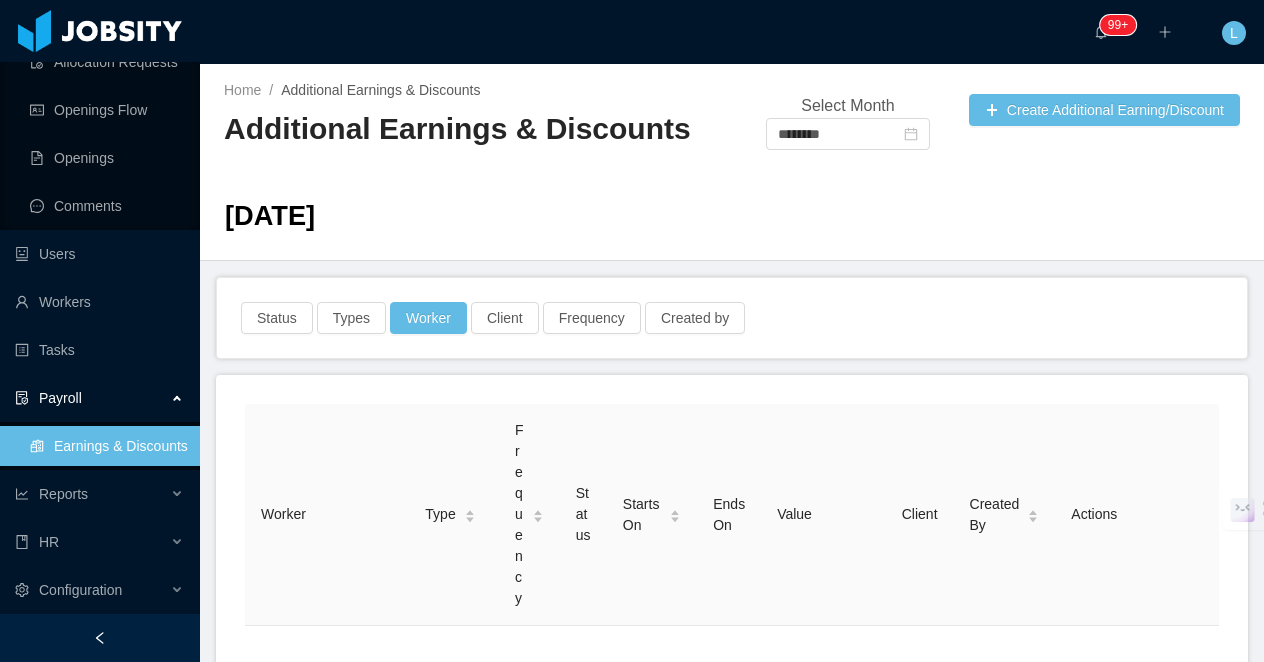 click on "Earnings & Discounts" at bounding box center (107, 446) 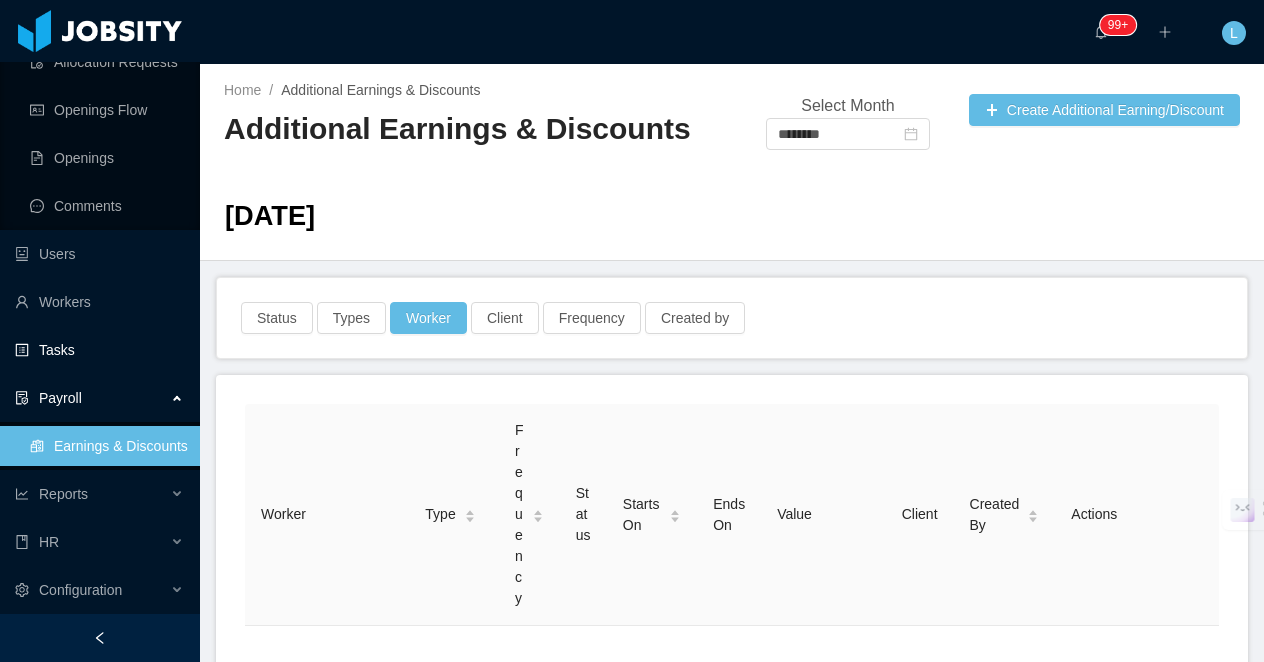 click on "Tasks" at bounding box center (99, 350) 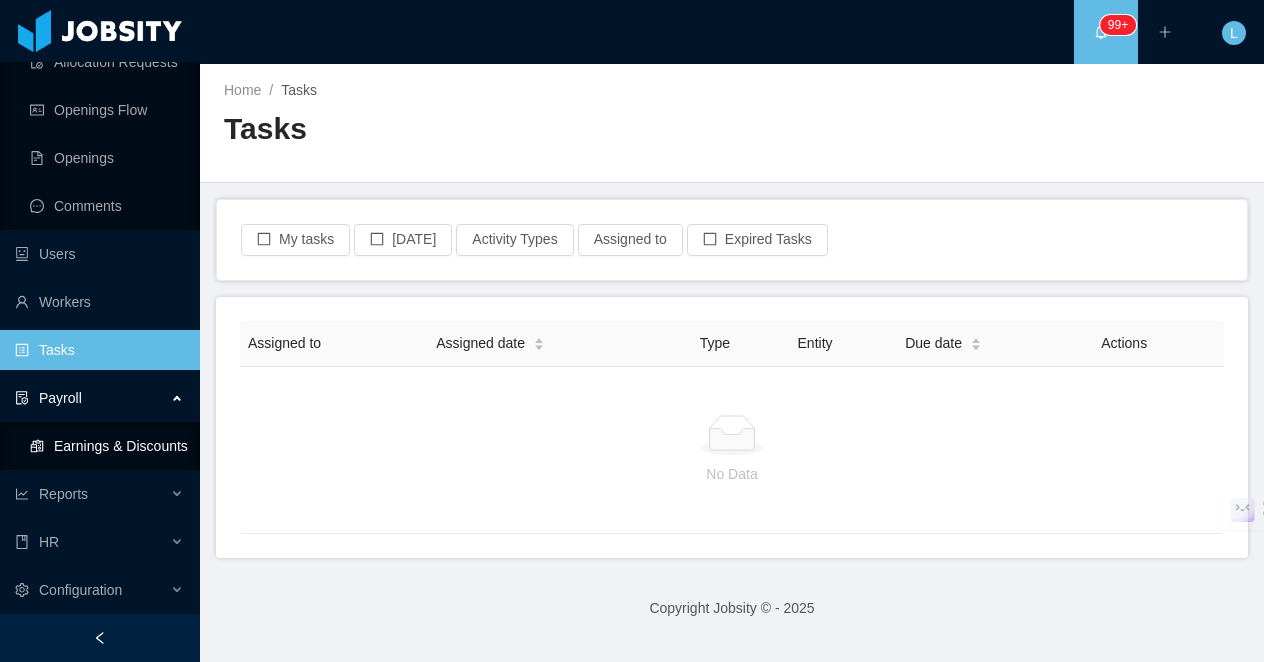 click on "Earnings & Discounts" at bounding box center [107, 446] 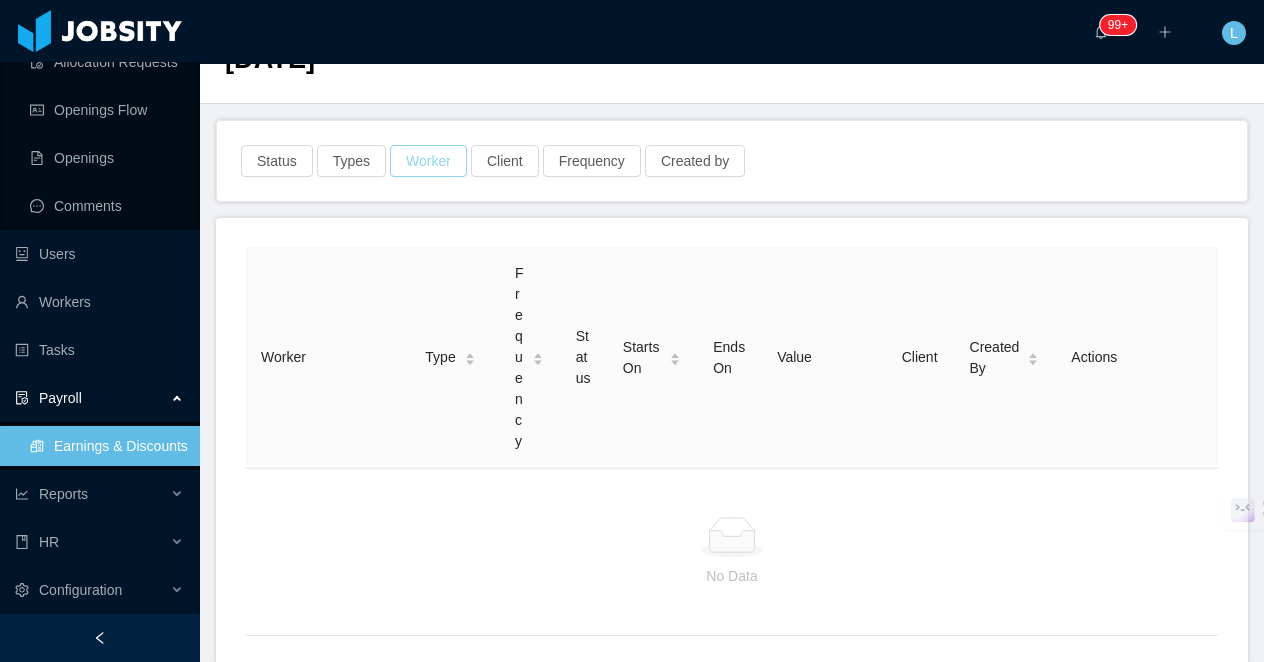 scroll, scrollTop: 77, scrollLeft: 0, axis: vertical 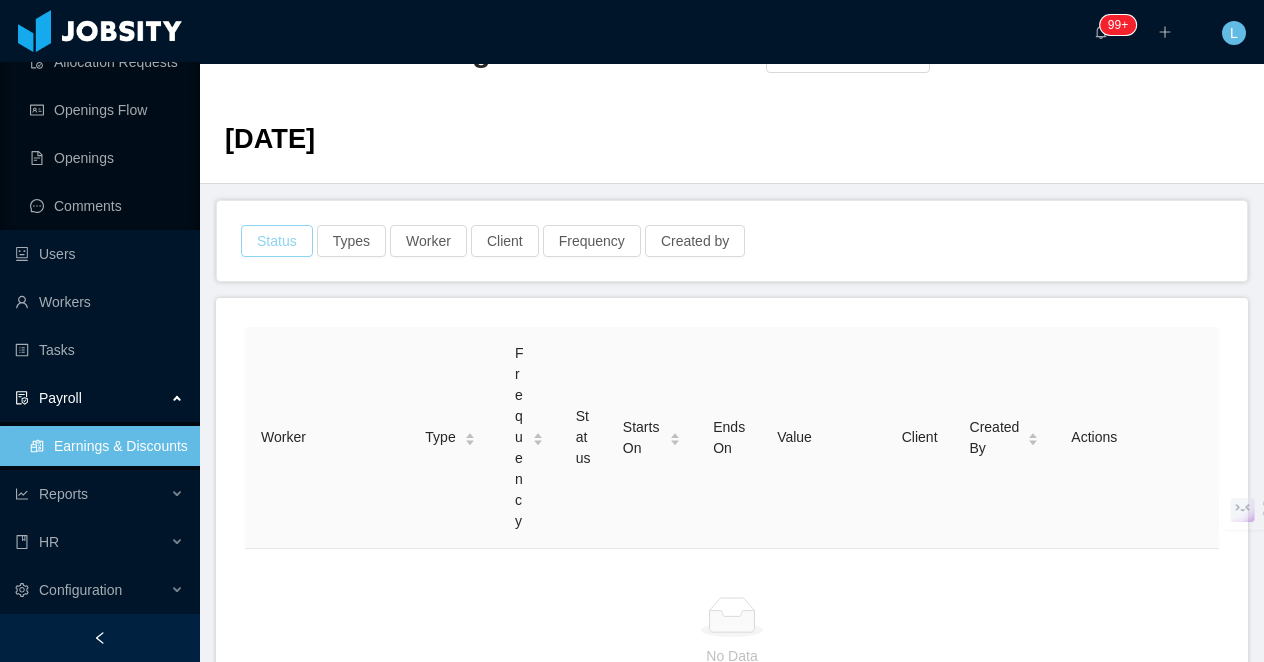 click on "Status" at bounding box center [277, 241] 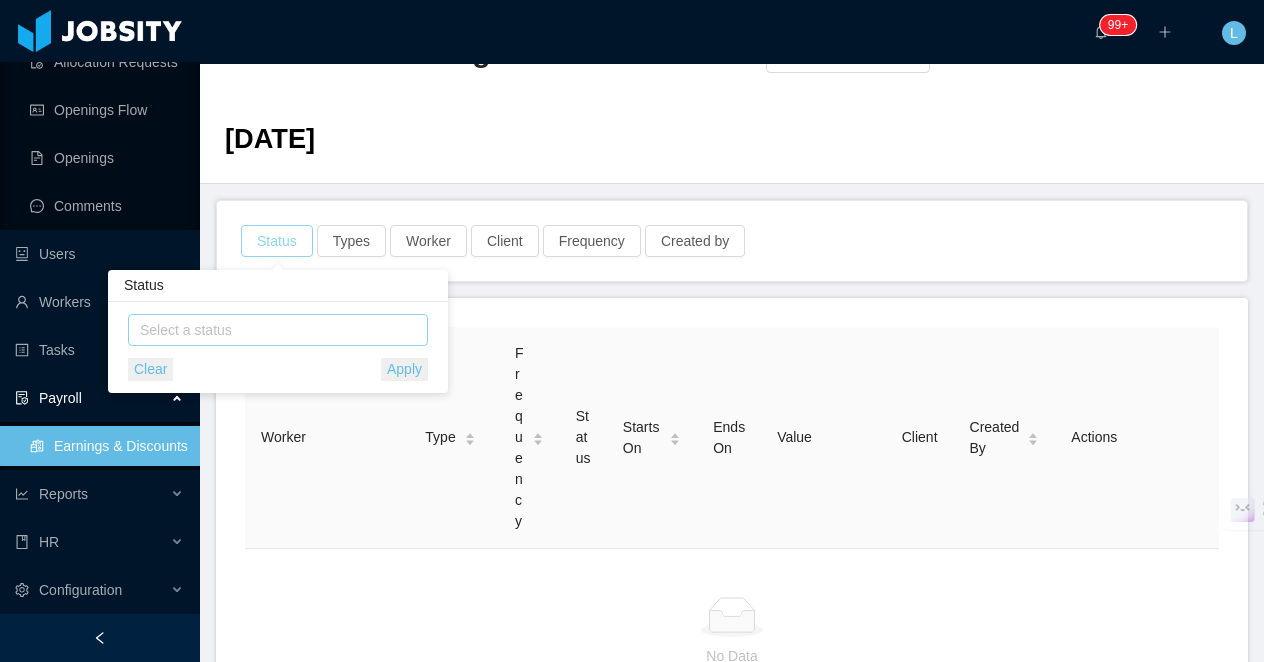 click on "Select a status" at bounding box center (273, 330) 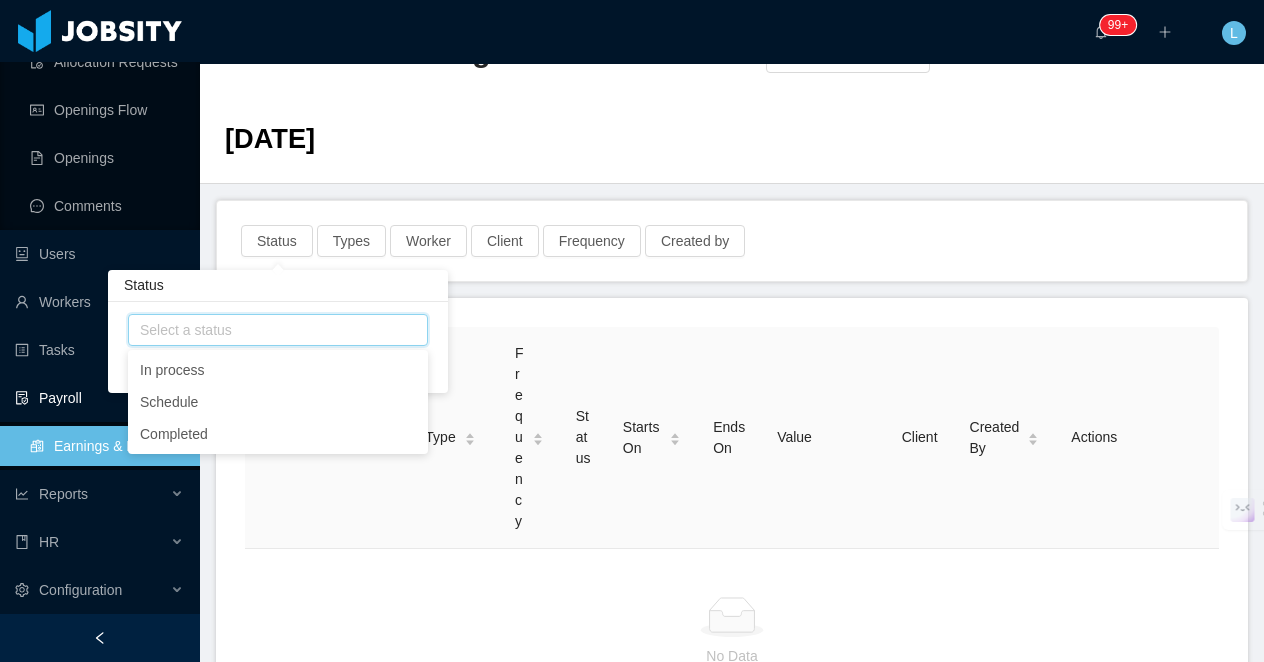 click on "[DATE]" at bounding box center [428, 143] 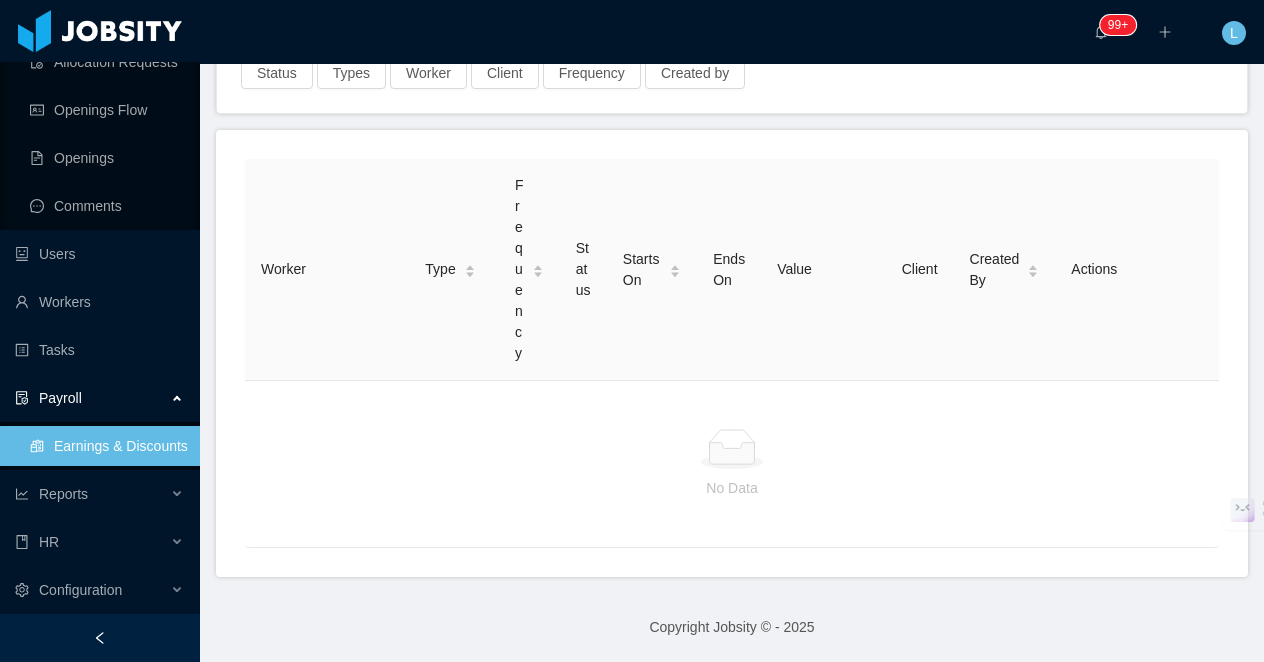 scroll, scrollTop: 0, scrollLeft: 0, axis: both 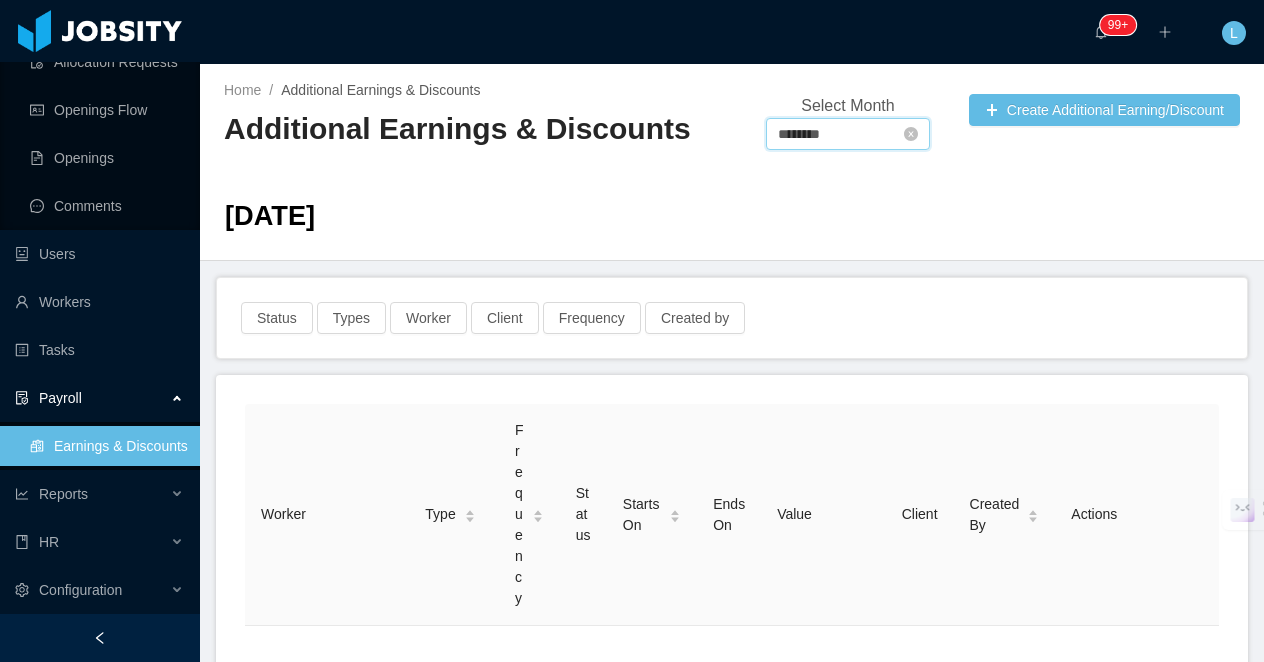 click on "********" at bounding box center (848, 134) 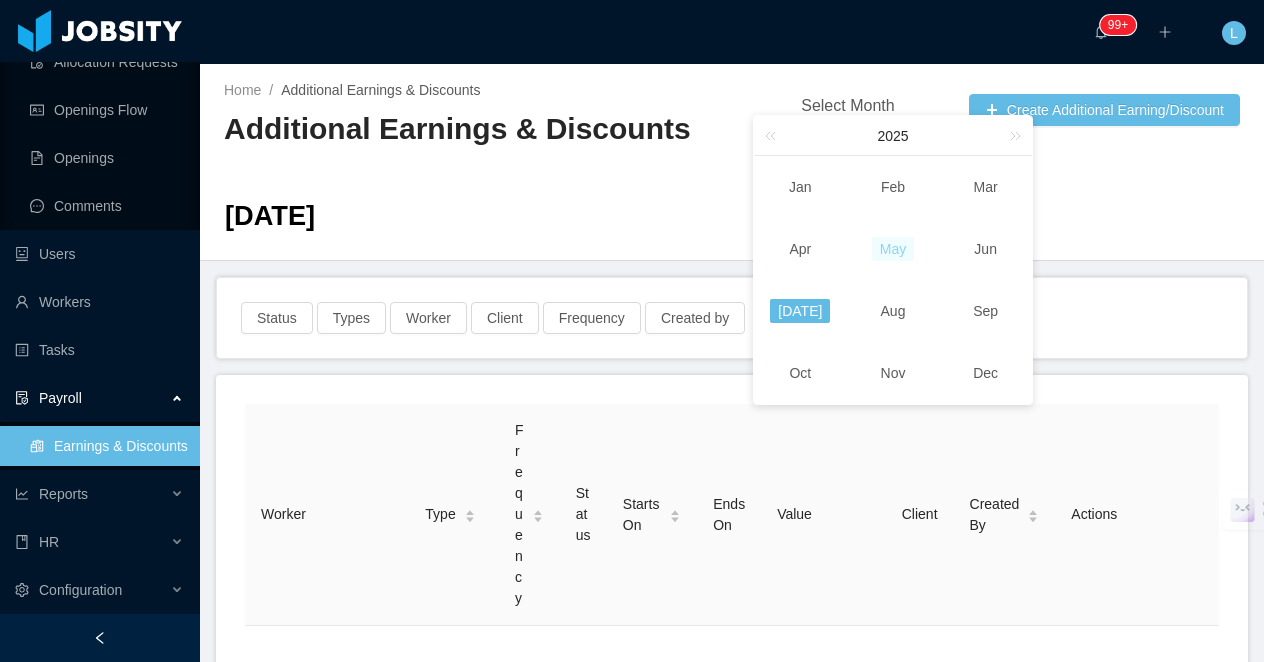 click on "May" at bounding box center (893, 249) 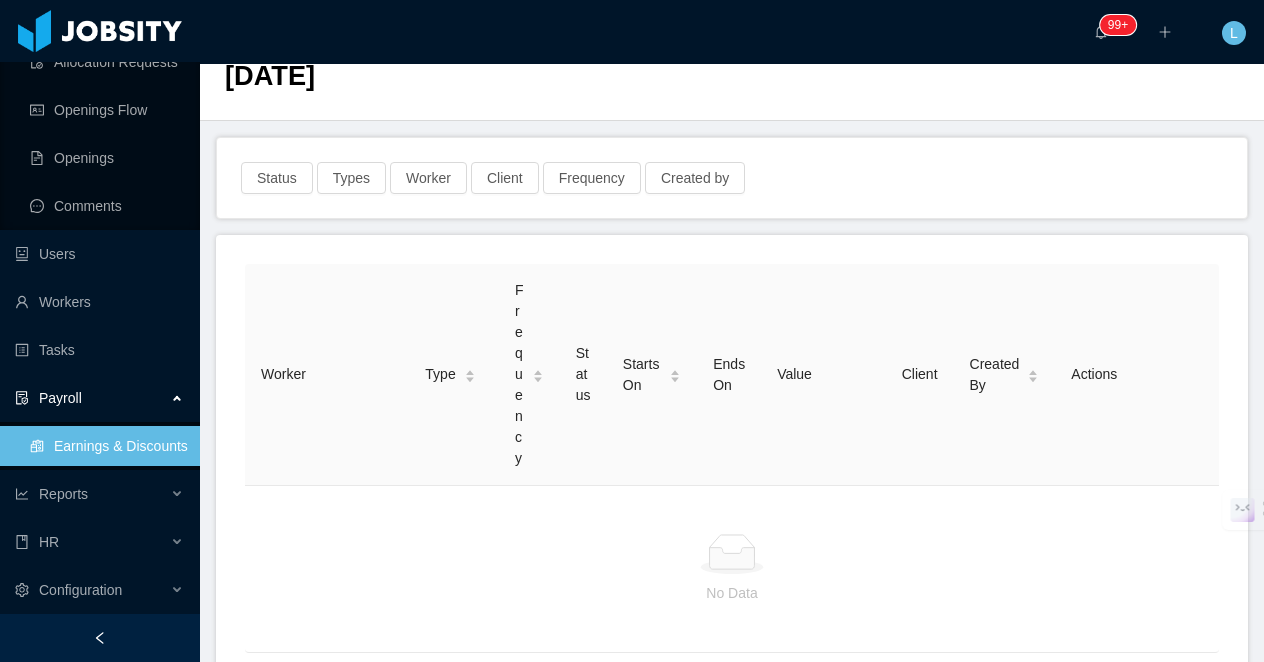 scroll, scrollTop: 245, scrollLeft: 0, axis: vertical 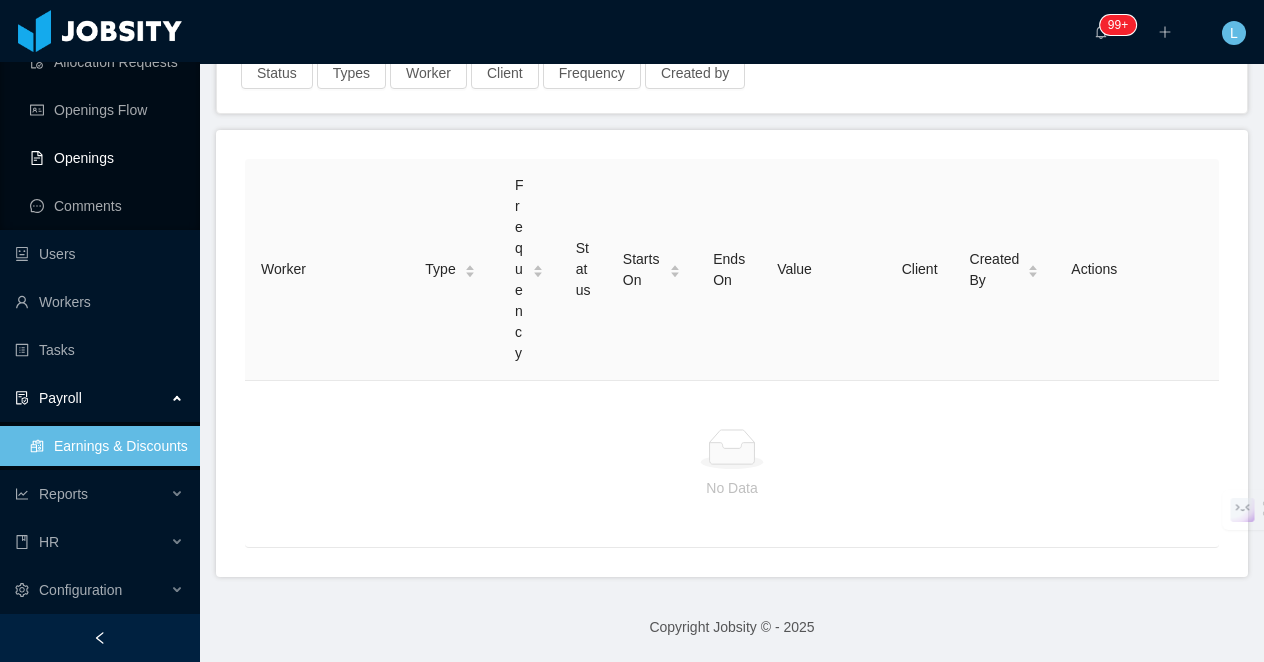 click on "Openings" at bounding box center (107, 158) 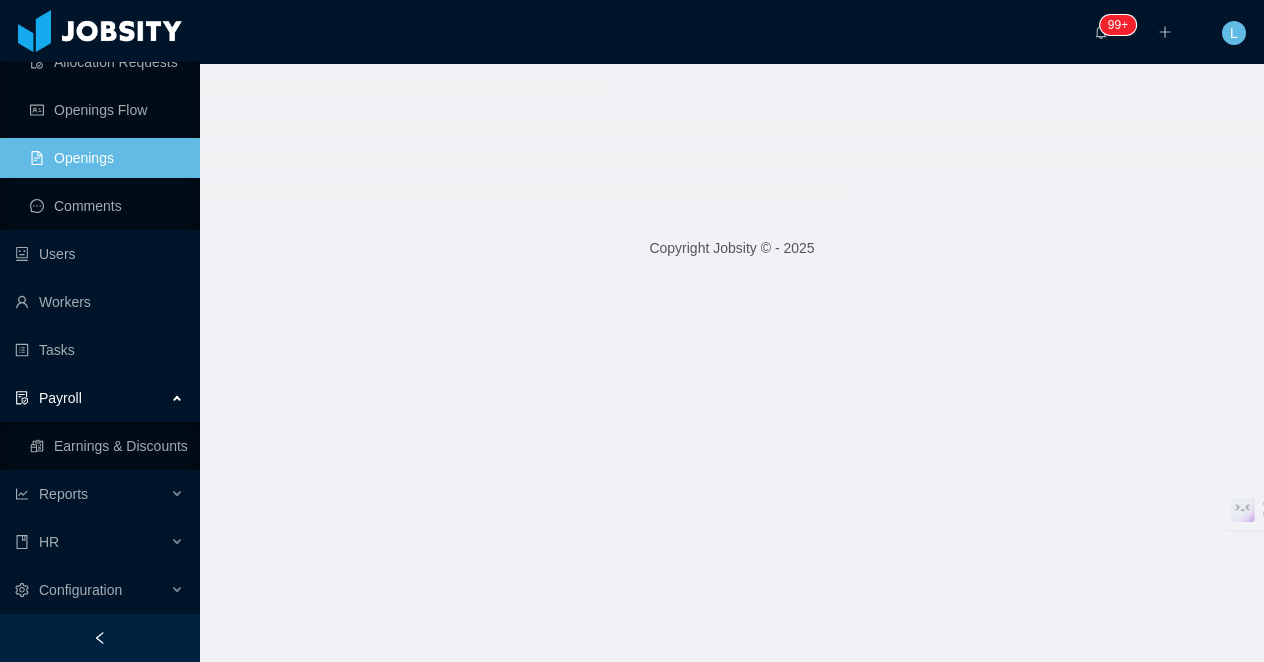 scroll, scrollTop: 0, scrollLeft: 0, axis: both 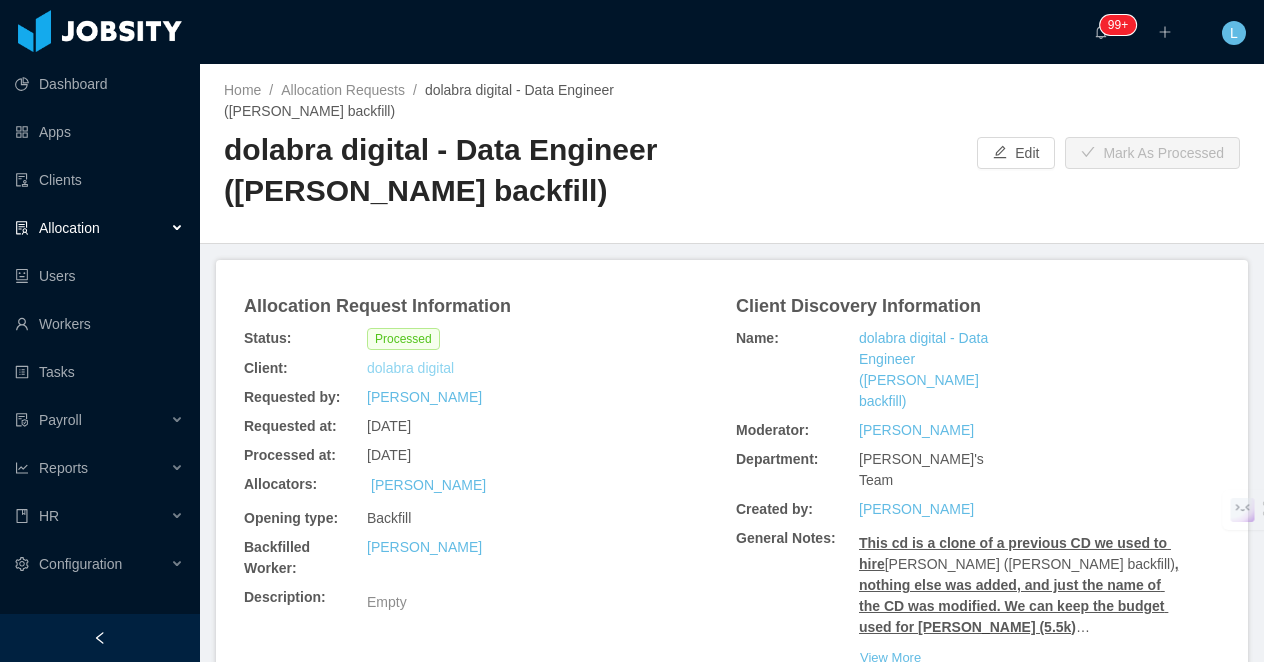 click on "dolabra digital" at bounding box center (410, 368) 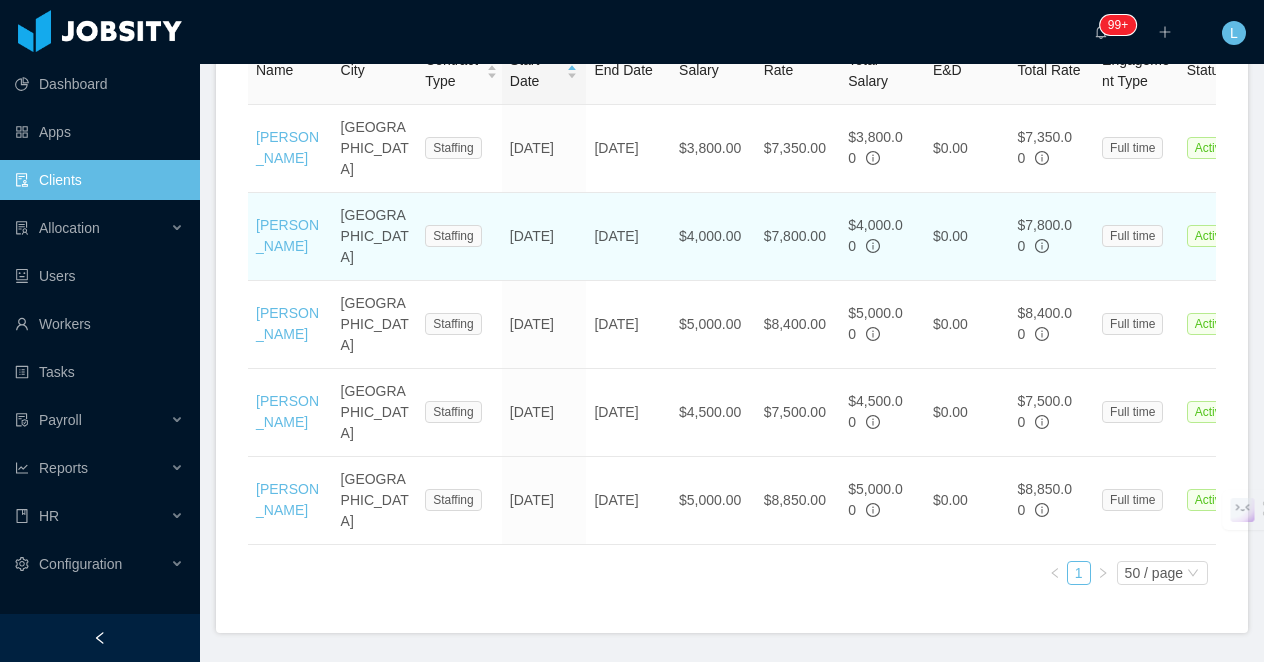 scroll, scrollTop: 826, scrollLeft: 0, axis: vertical 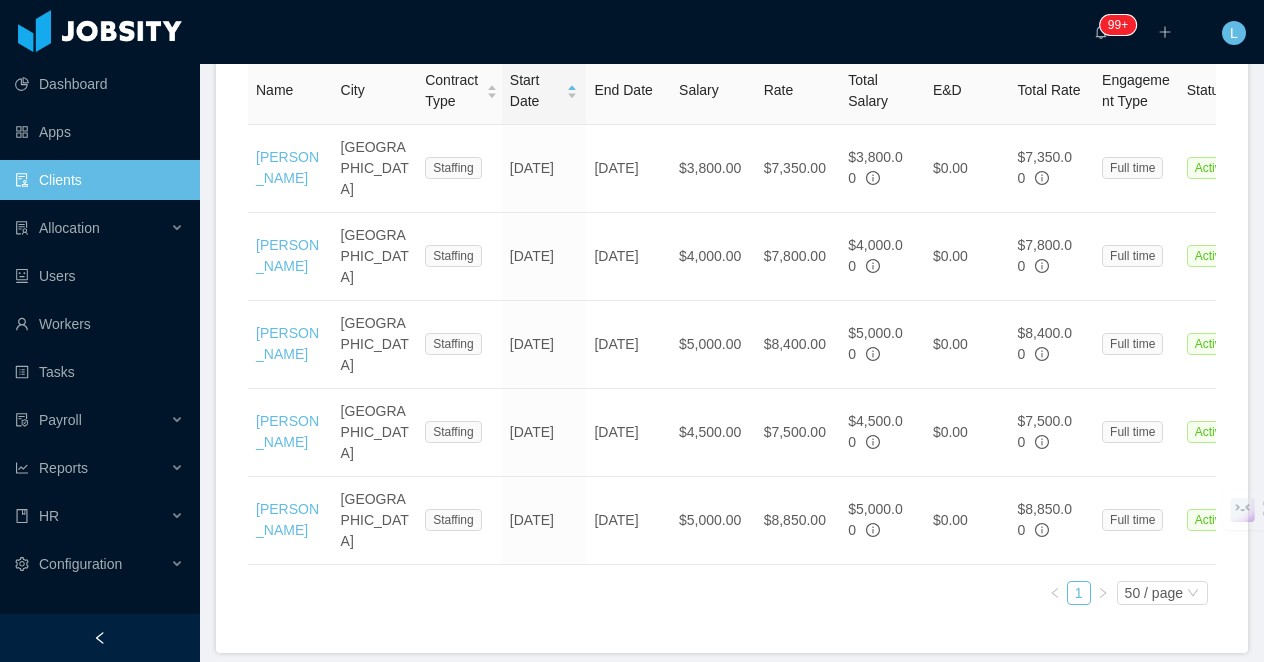 click on "All" at bounding box center [407, 20] 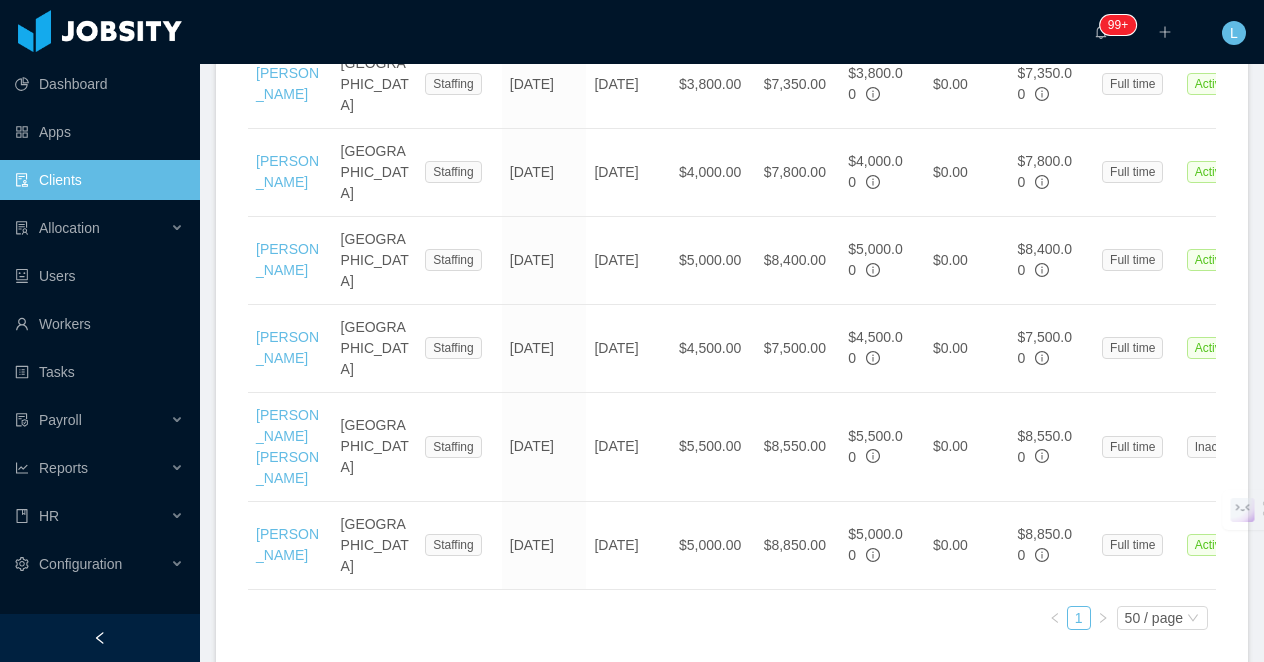 scroll, scrollTop: 908, scrollLeft: 0, axis: vertical 